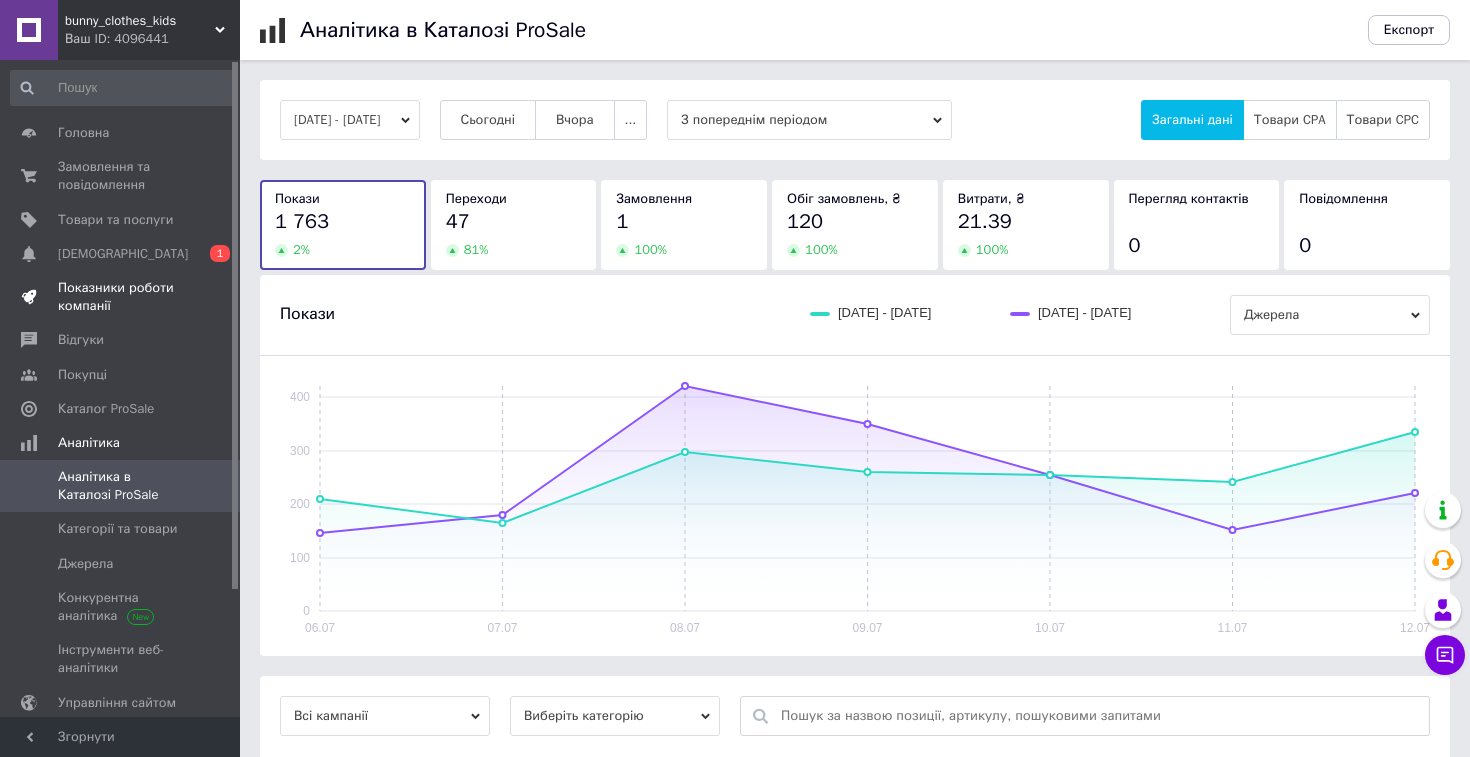scroll, scrollTop: 0, scrollLeft: 0, axis: both 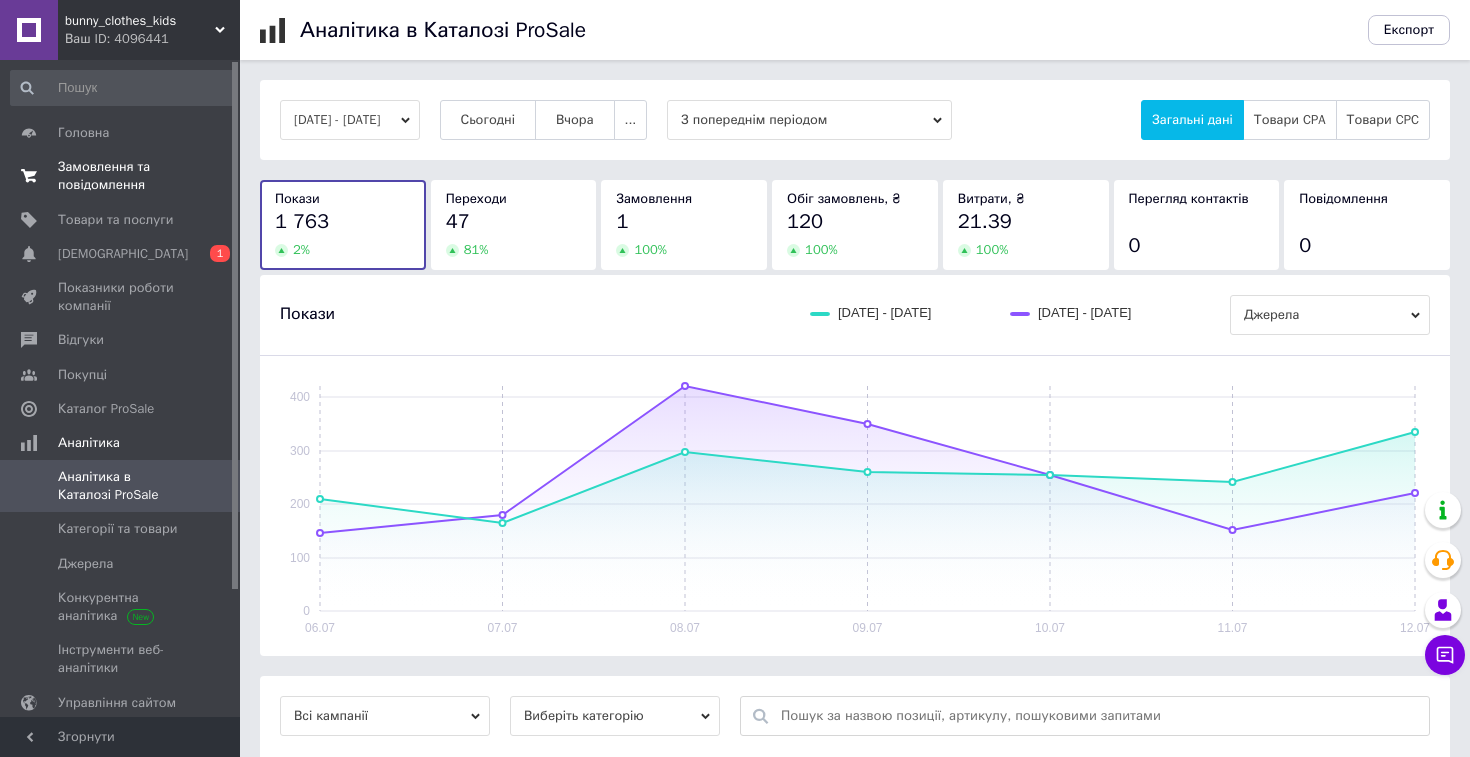 click on "Замовлення та повідомлення" at bounding box center (121, 176) 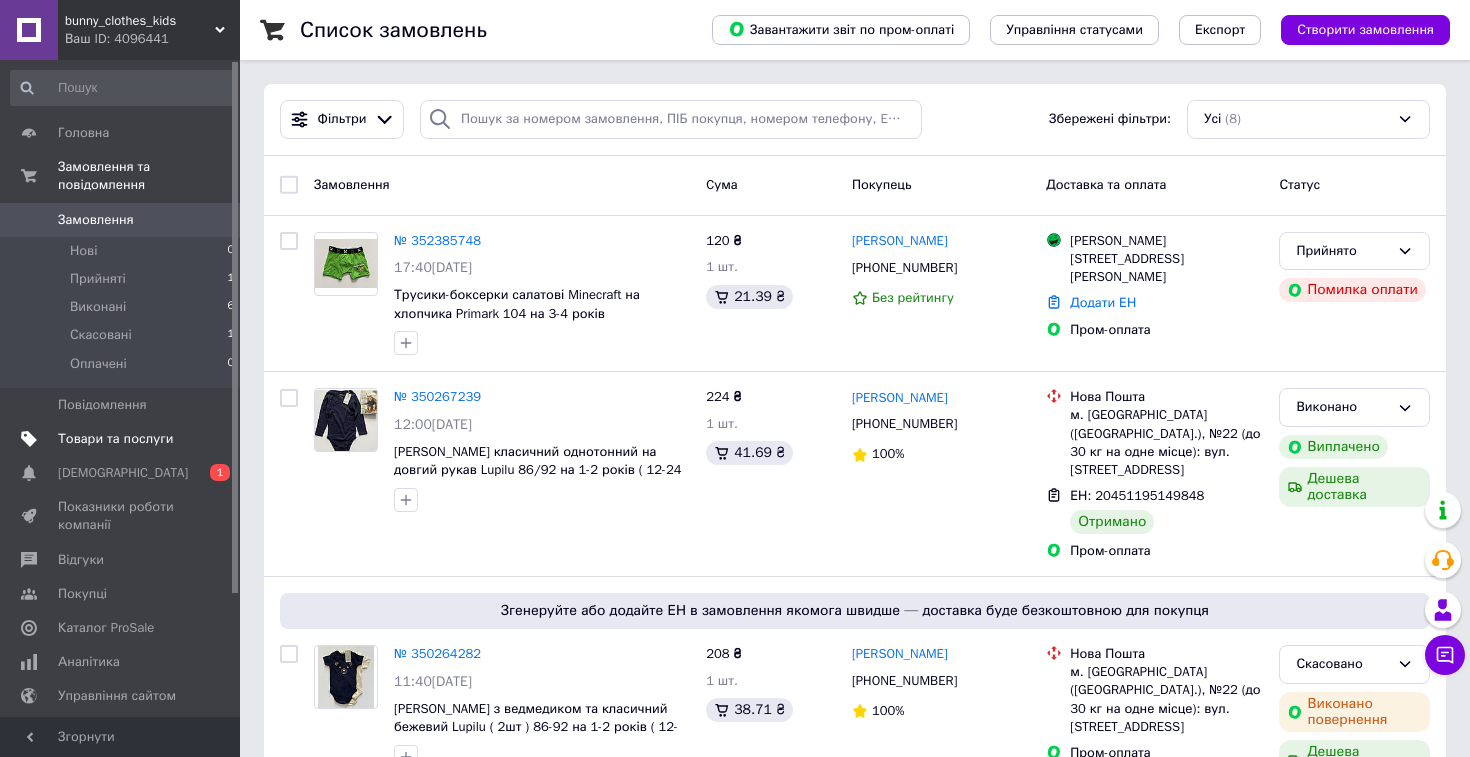 click on "Товари та послуги" at bounding box center (115, 439) 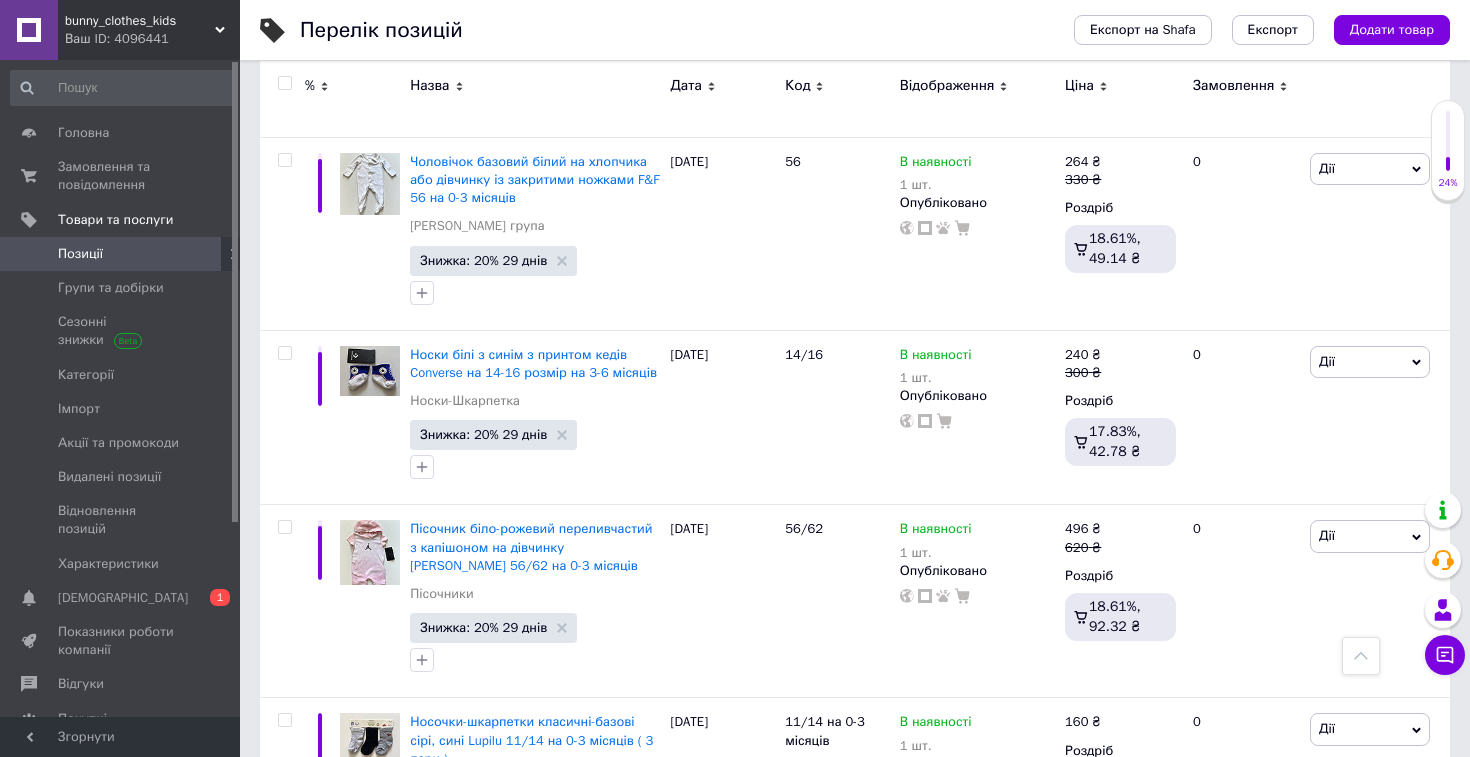 scroll, scrollTop: 1088, scrollLeft: 0, axis: vertical 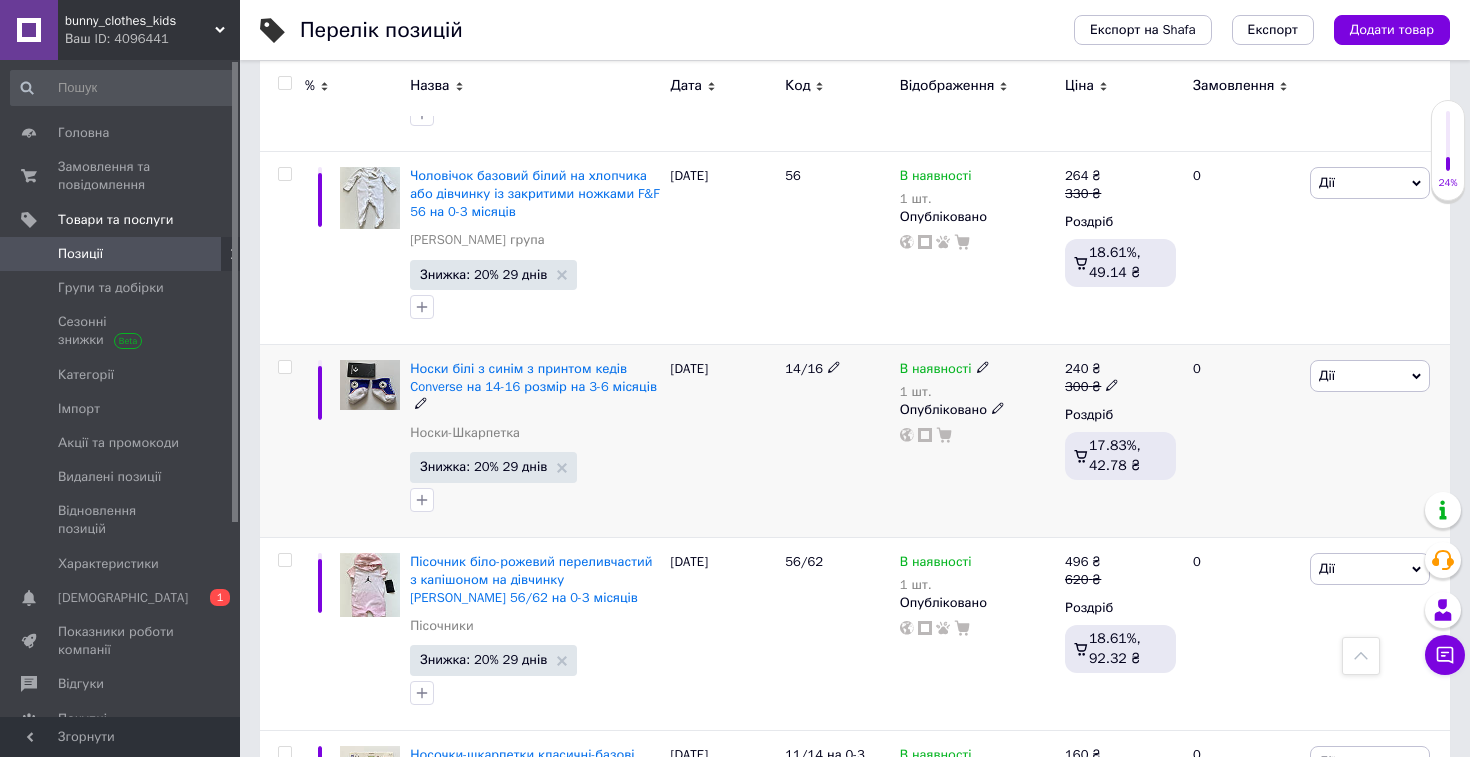 click at bounding box center (284, 367) 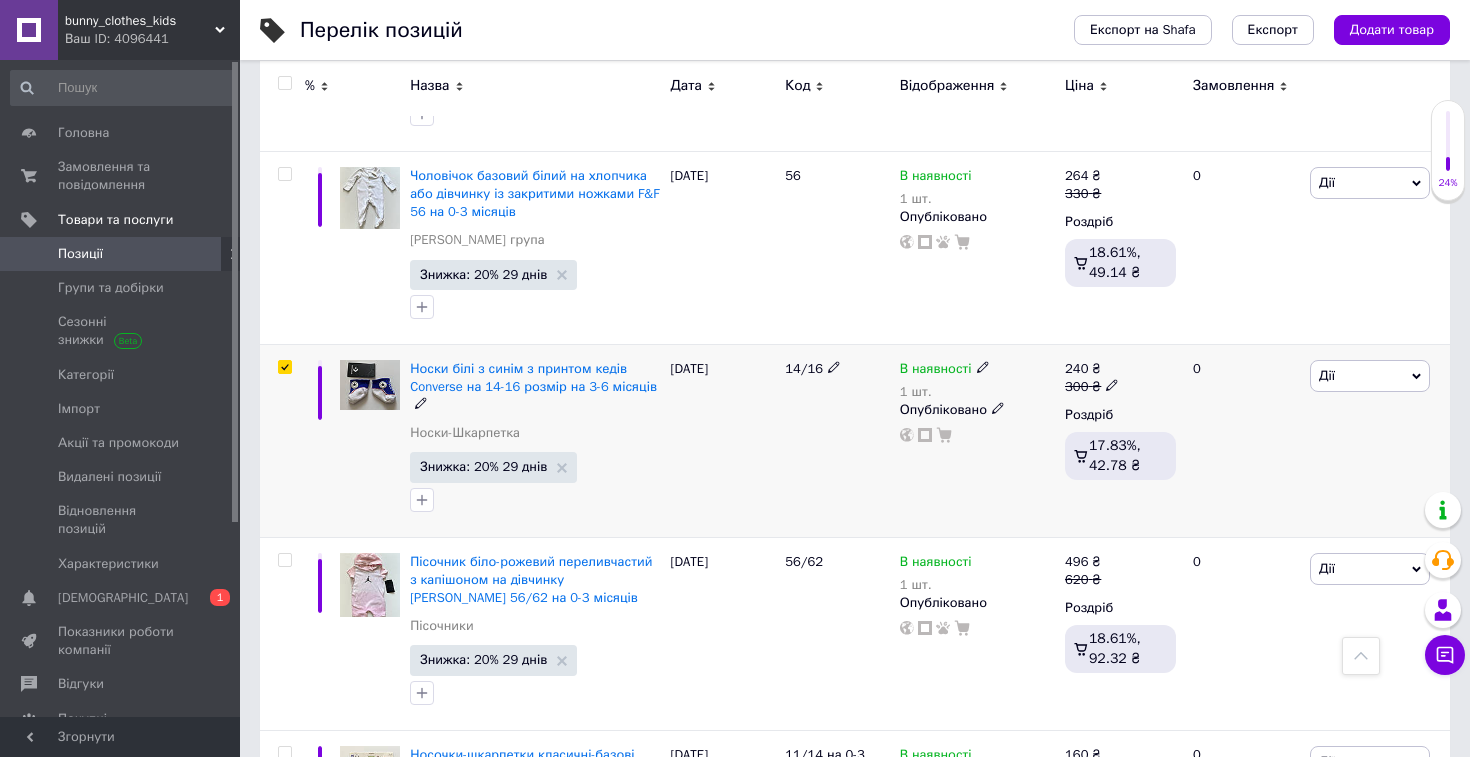 checkbox on "true" 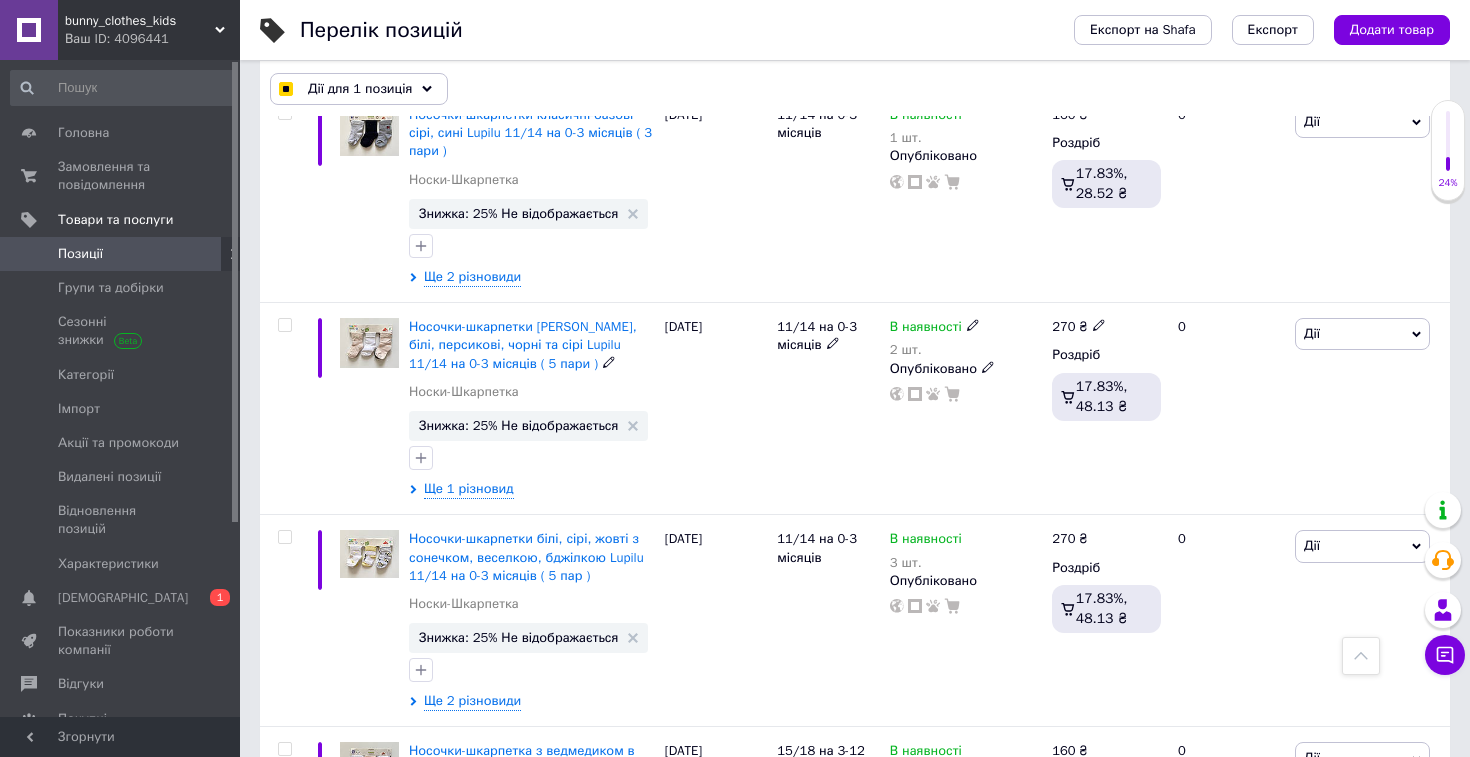 scroll, scrollTop: 1719, scrollLeft: 0, axis: vertical 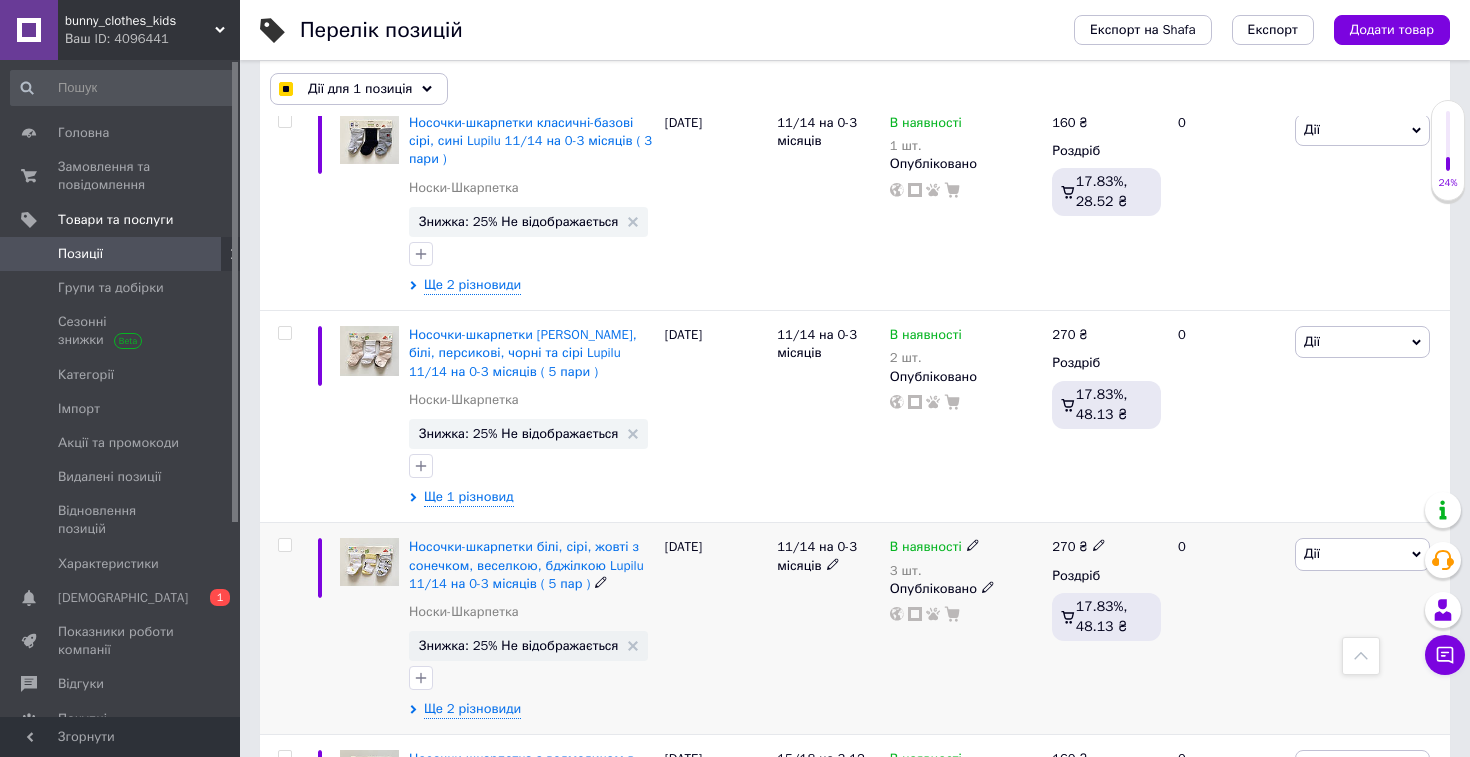 click at bounding box center [284, 545] 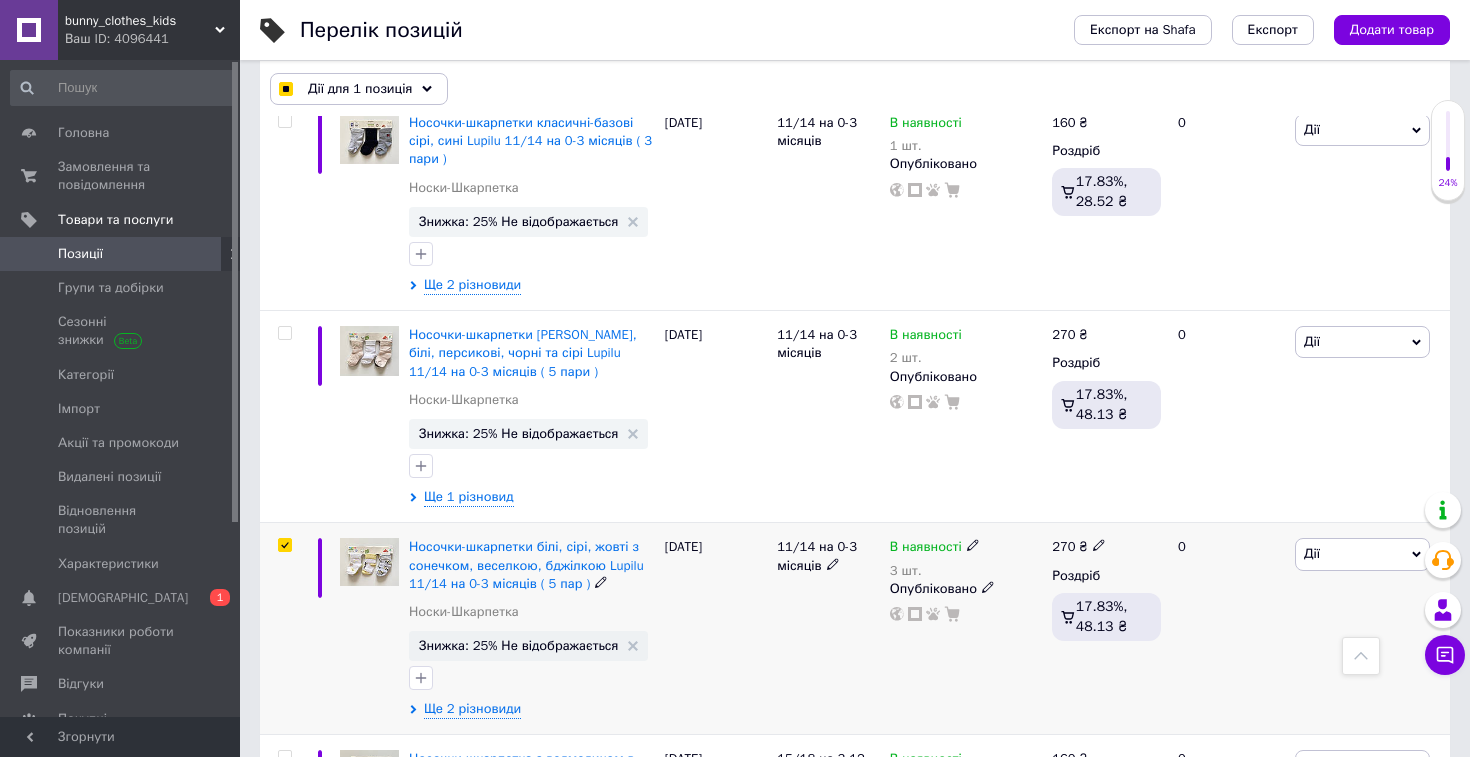 checkbox on "true" 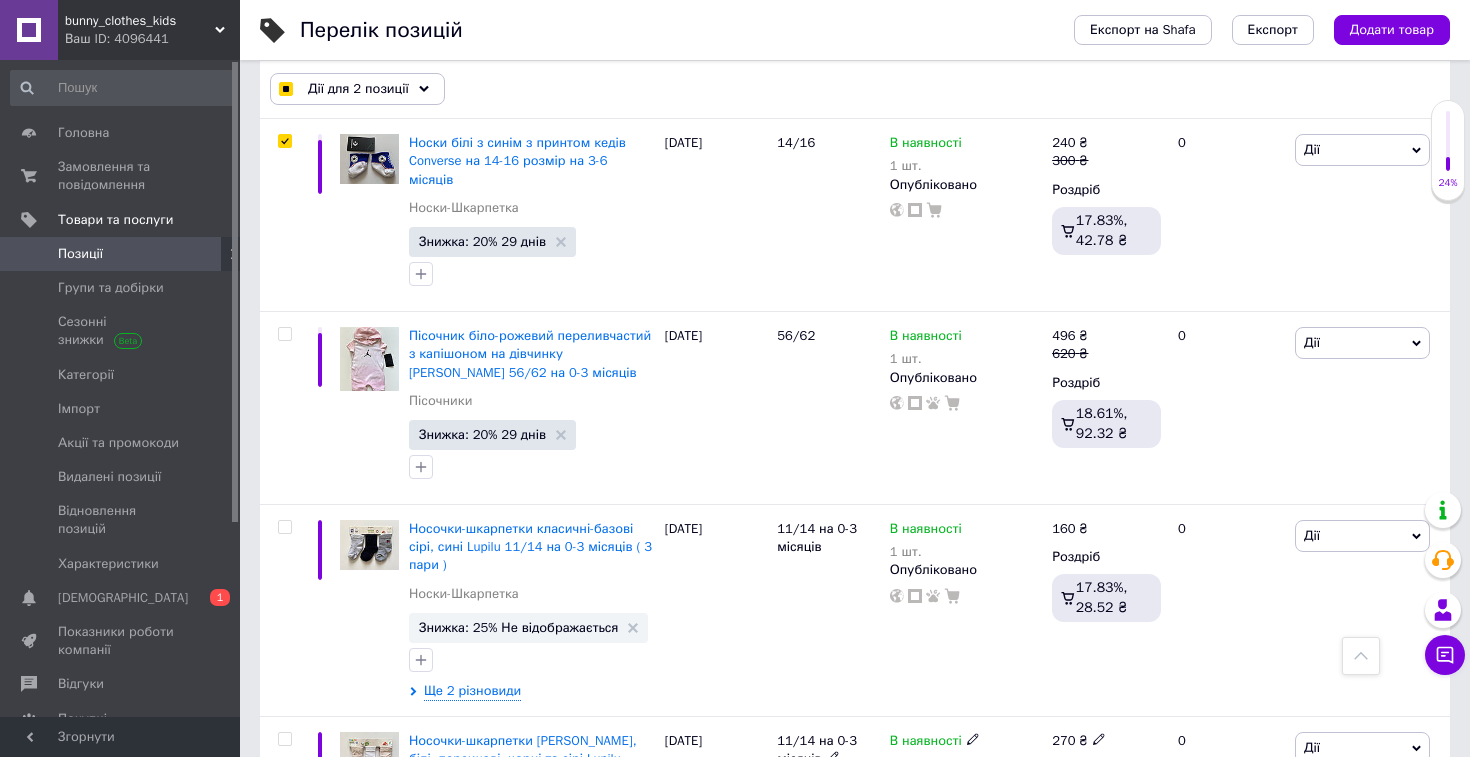 scroll, scrollTop: 1311, scrollLeft: 0, axis: vertical 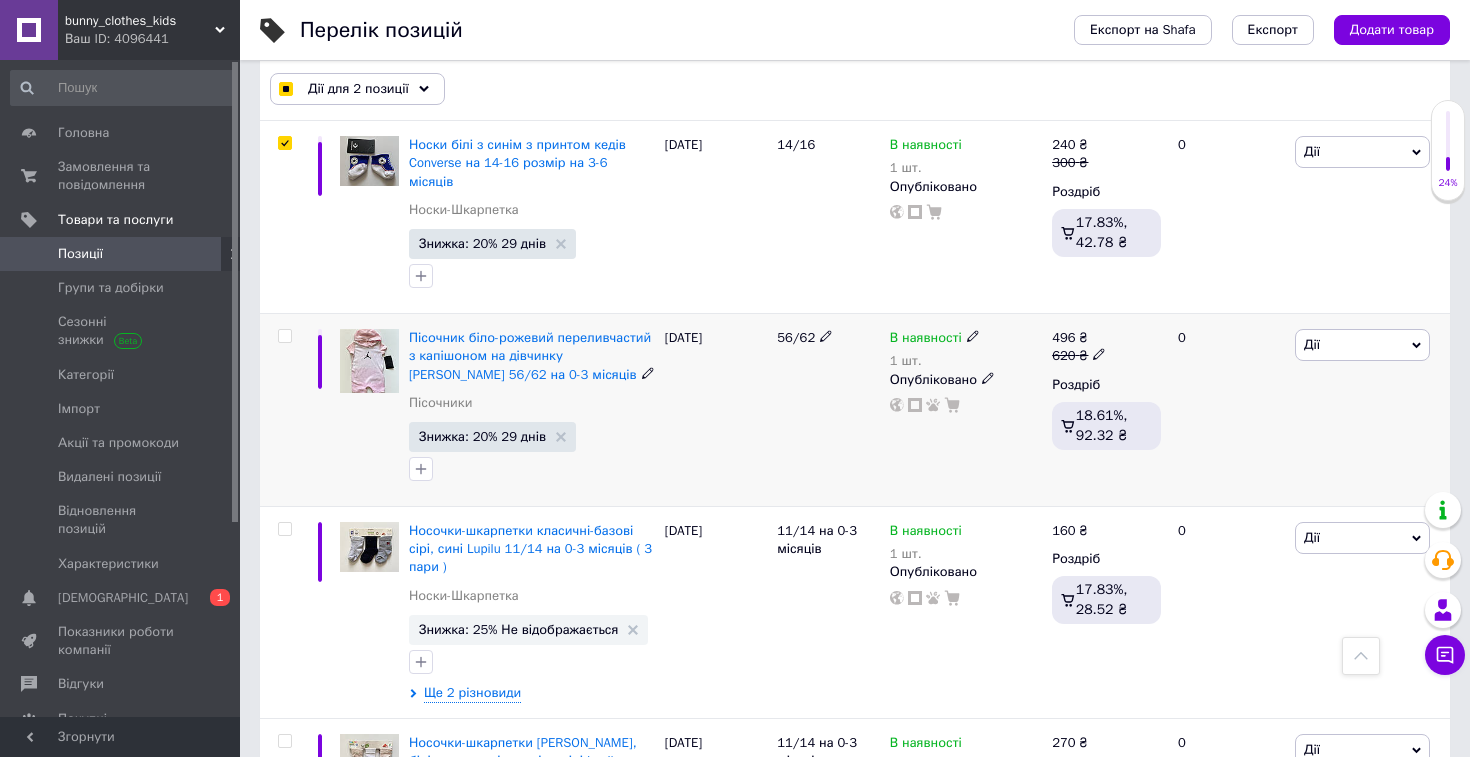 click at bounding box center (284, 336) 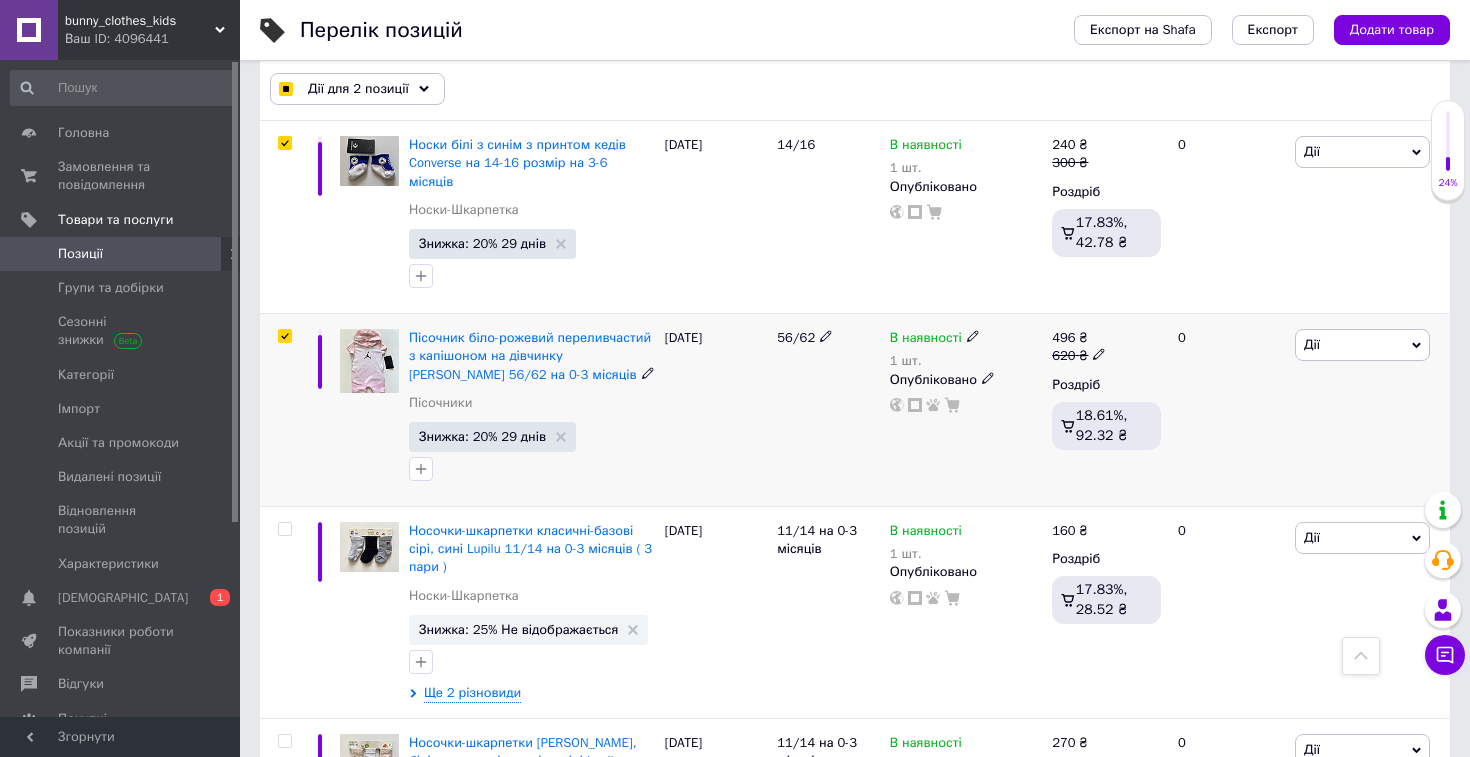 checkbox on "true" 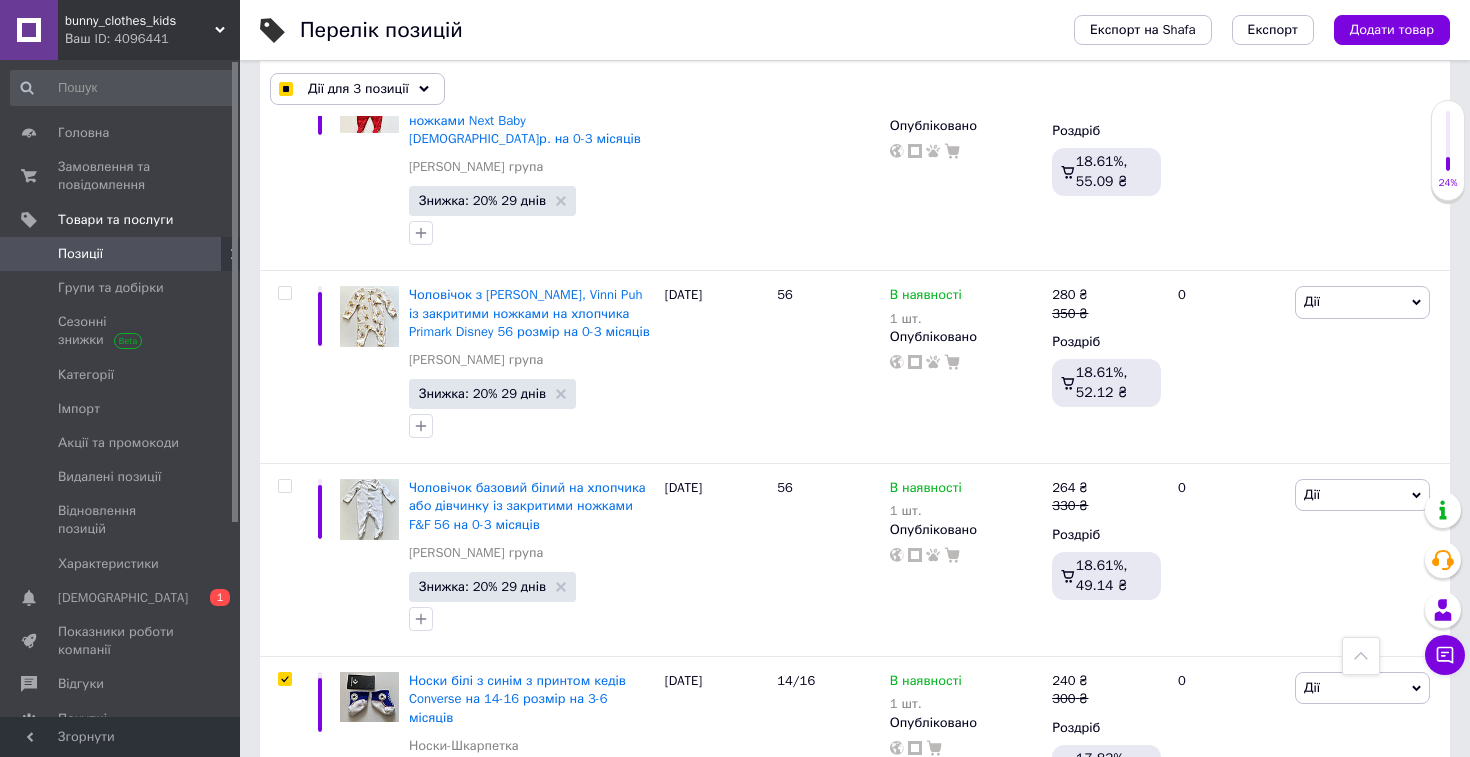 scroll, scrollTop: 772, scrollLeft: 0, axis: vertical 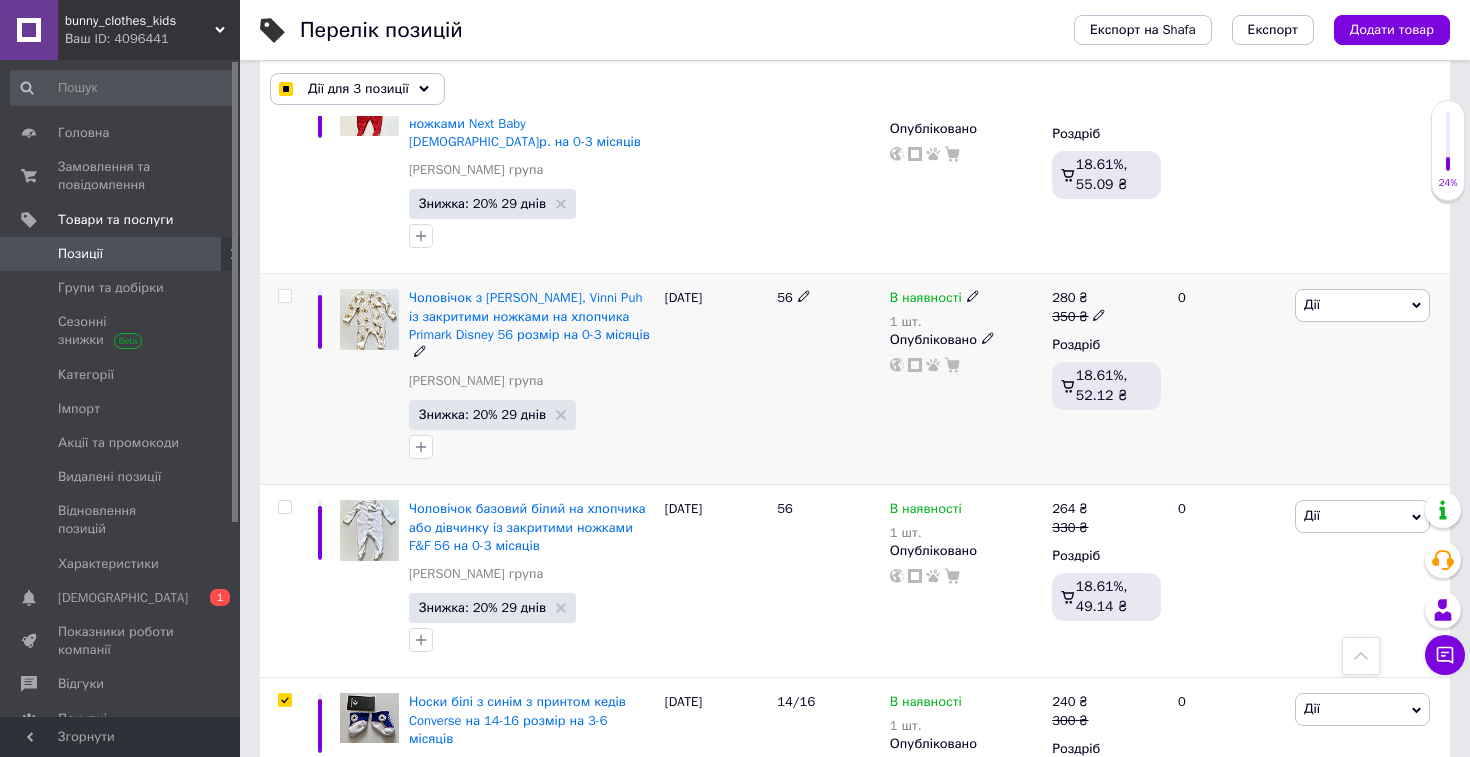 click at bounding box center [284, 296] 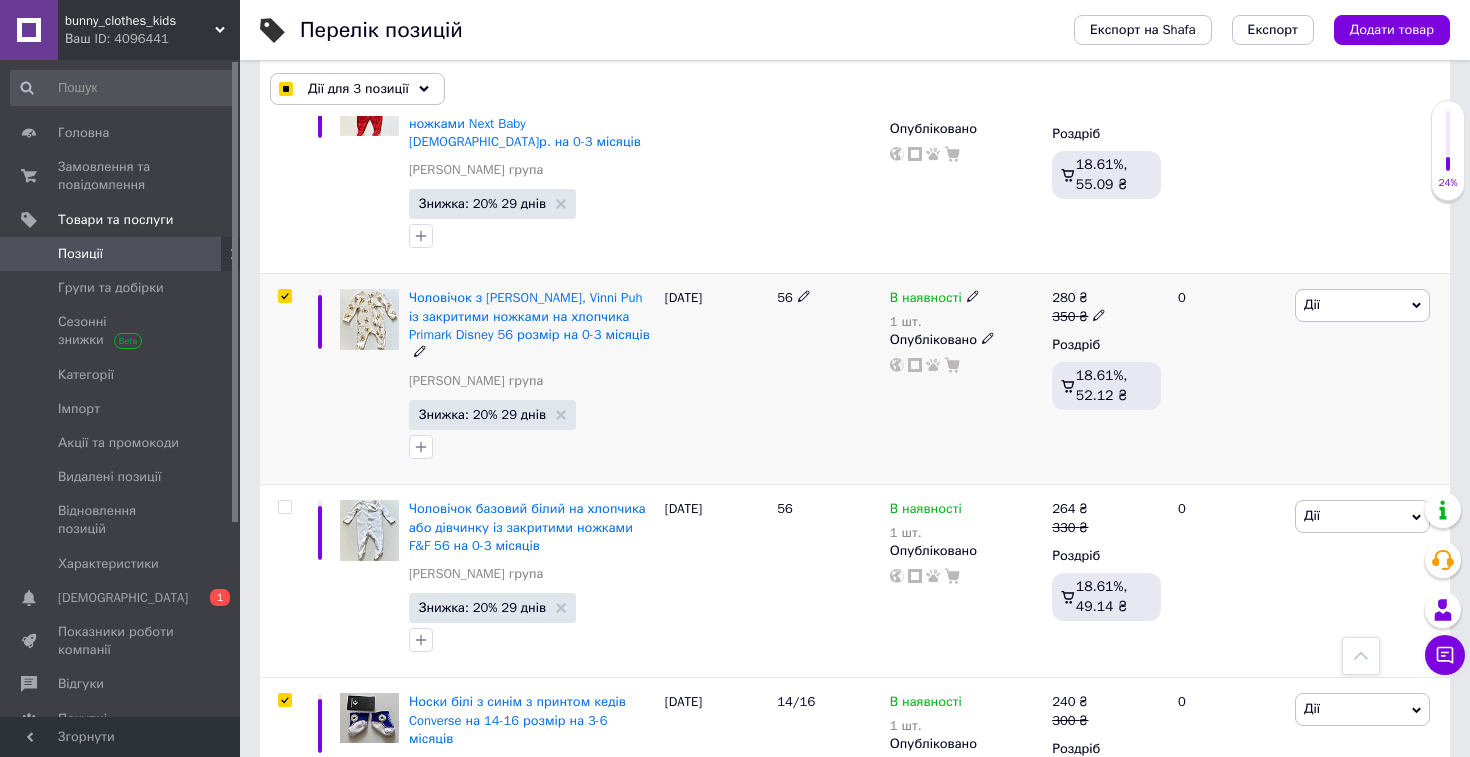 checkbox on "true" 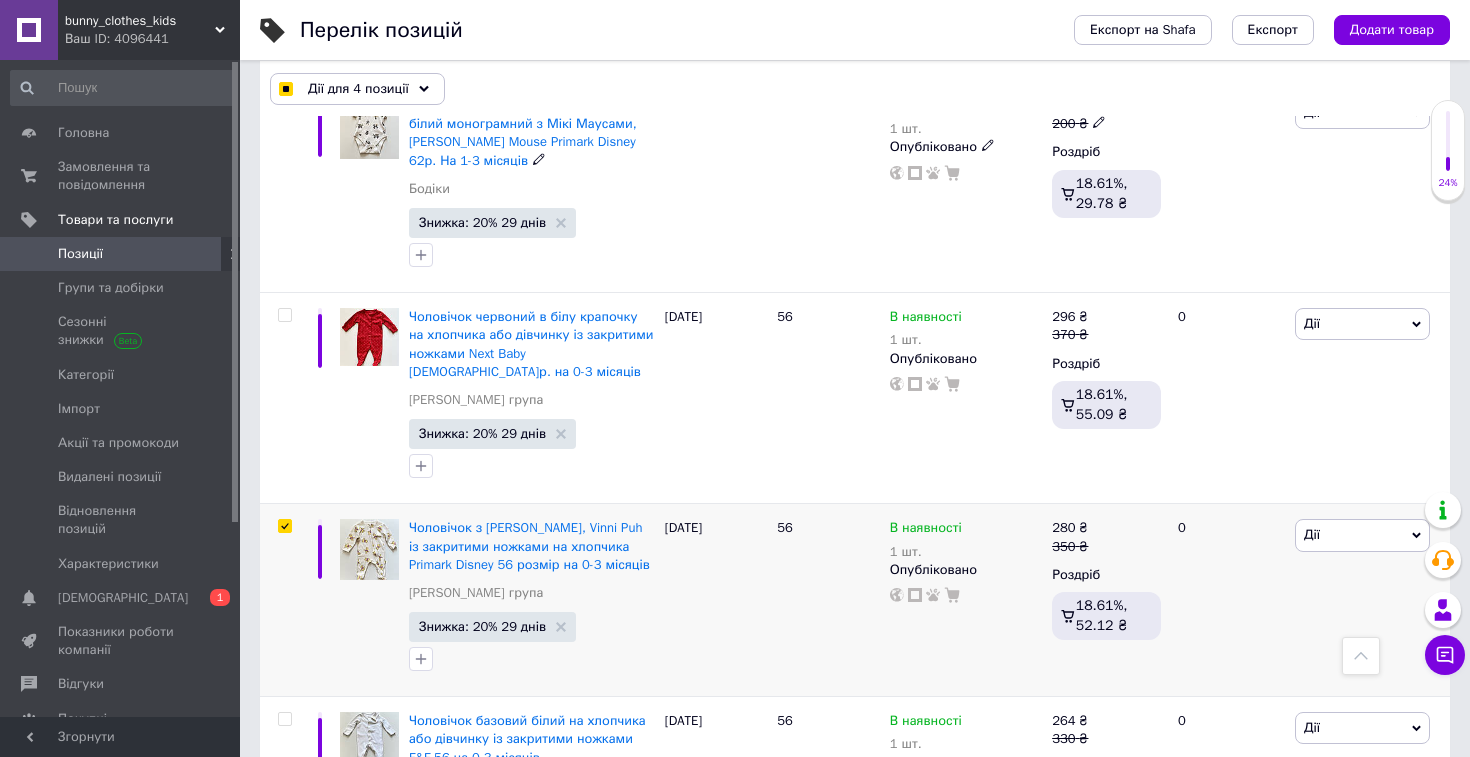 scroll, scrollTop: 546, scrollLeft: 0, axis: vertical 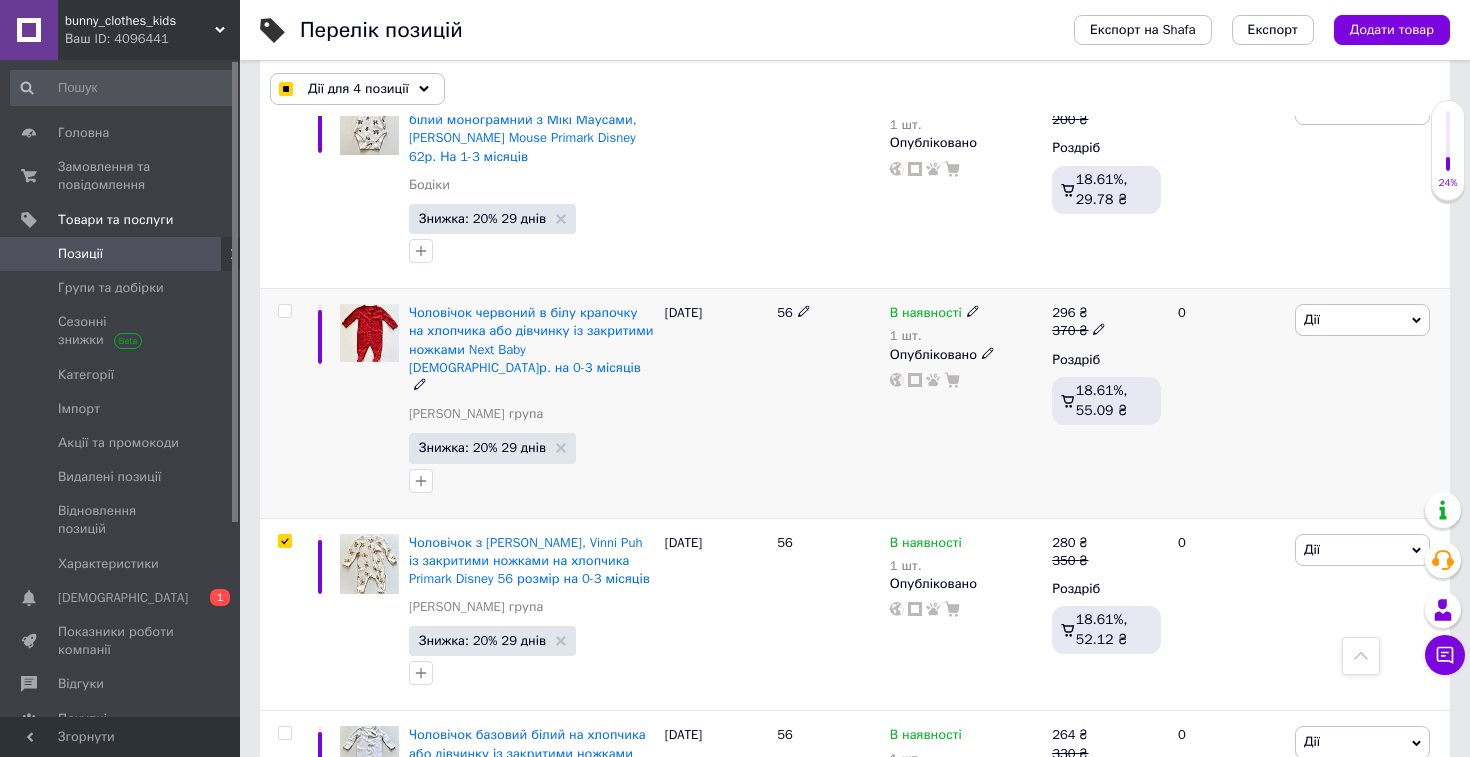 click at bounding box center [284, 311] 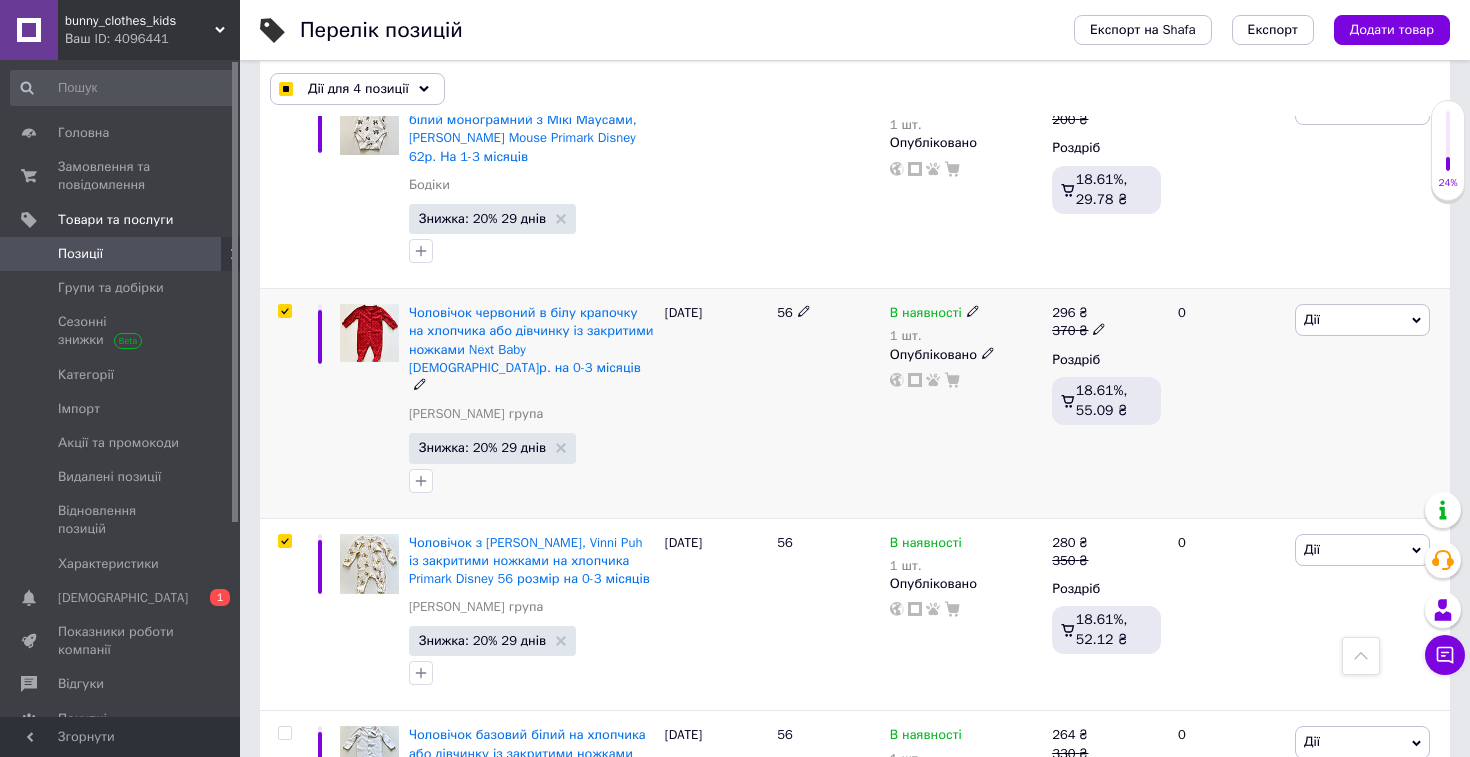 checkbox on "true" 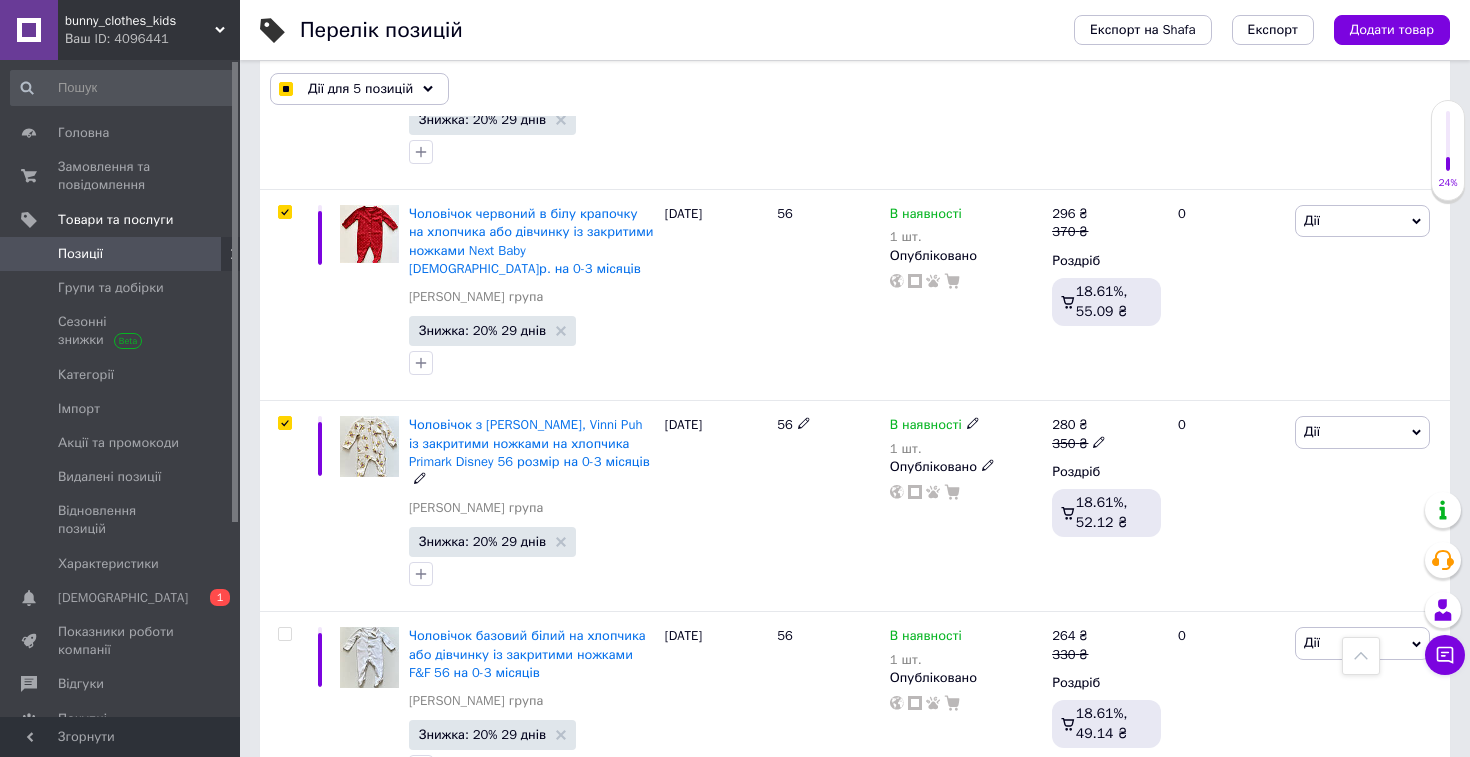 scroll, scrollTop: 596, scrollLeft: 0, axis: vertical 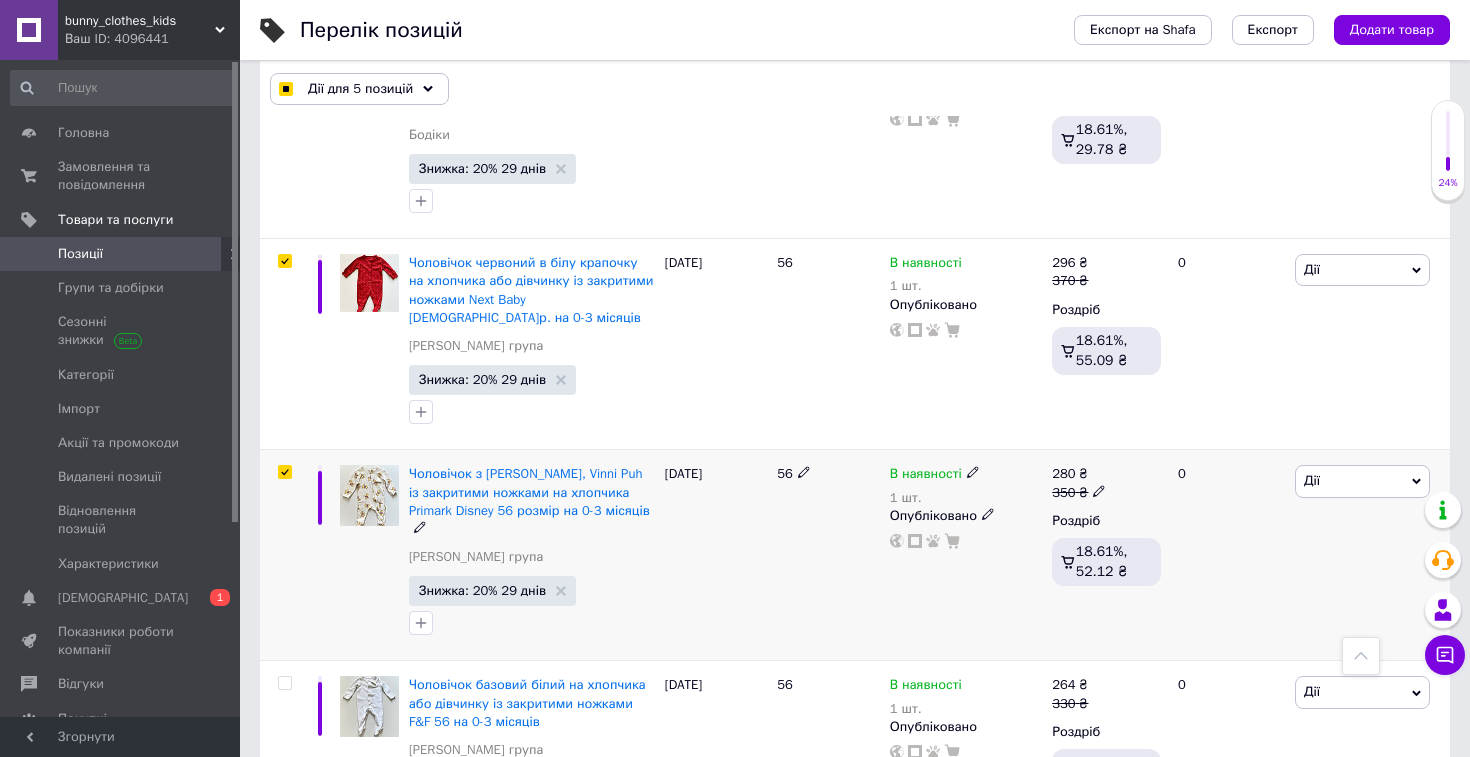 click at bounding box center (284, 472) 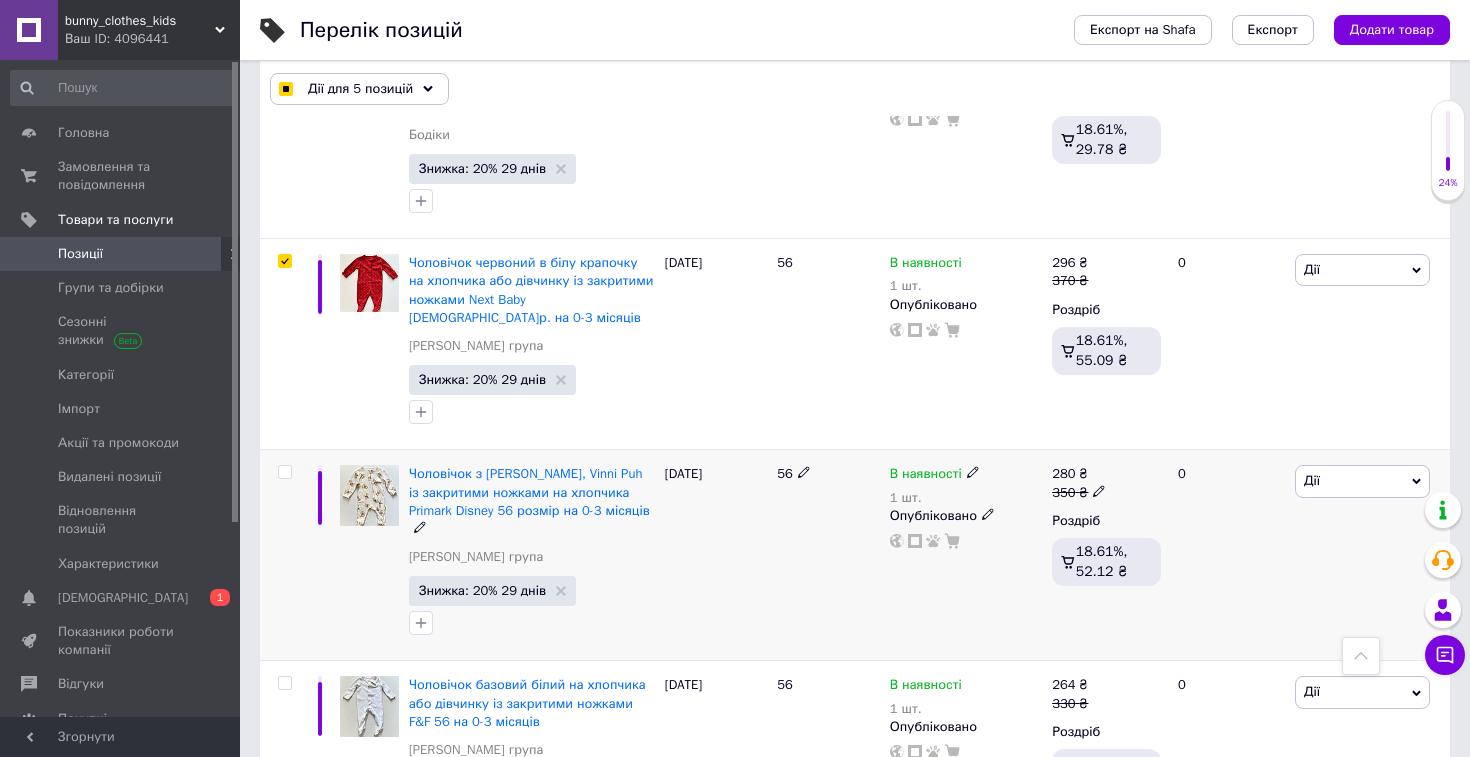 checkbox on "false" 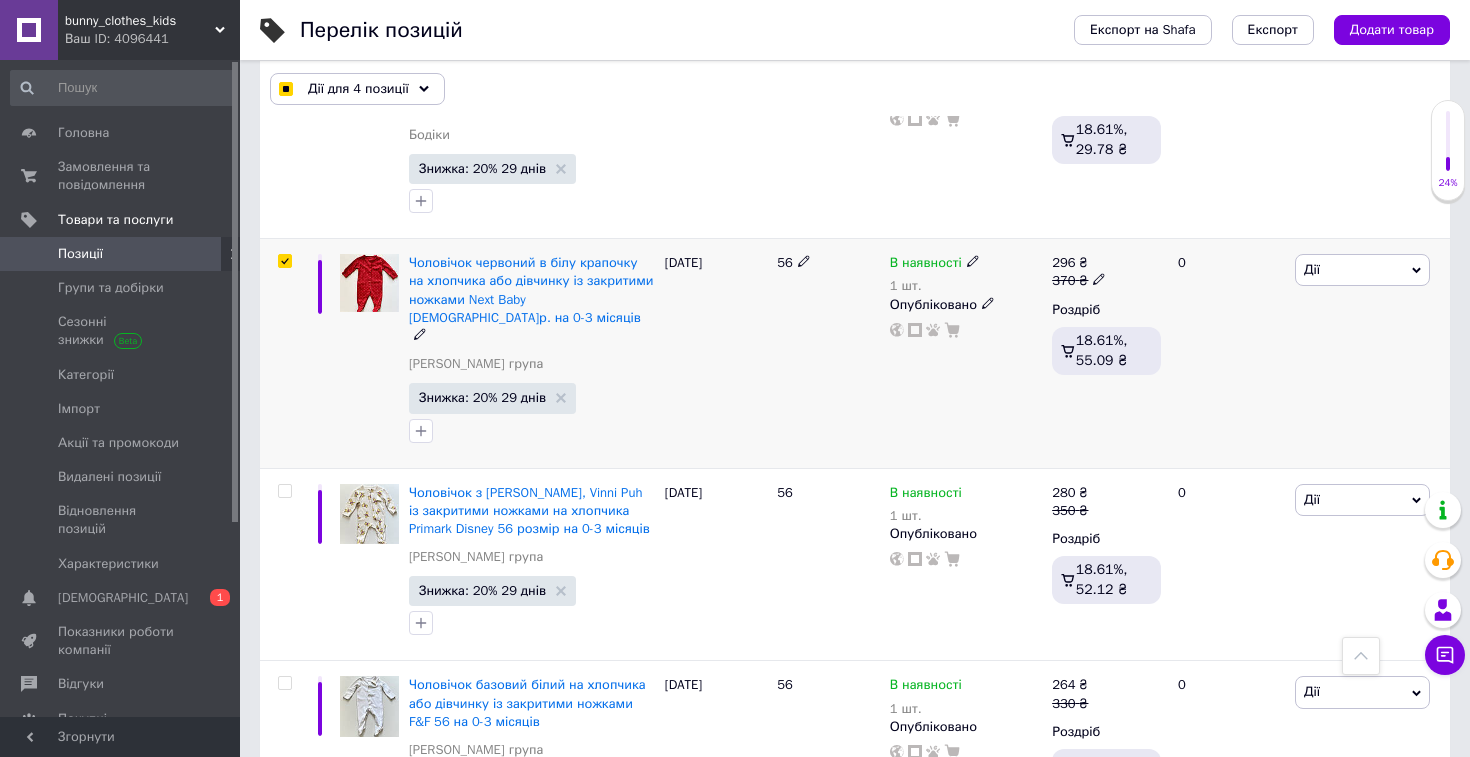 click at bounding box center [284, 261] 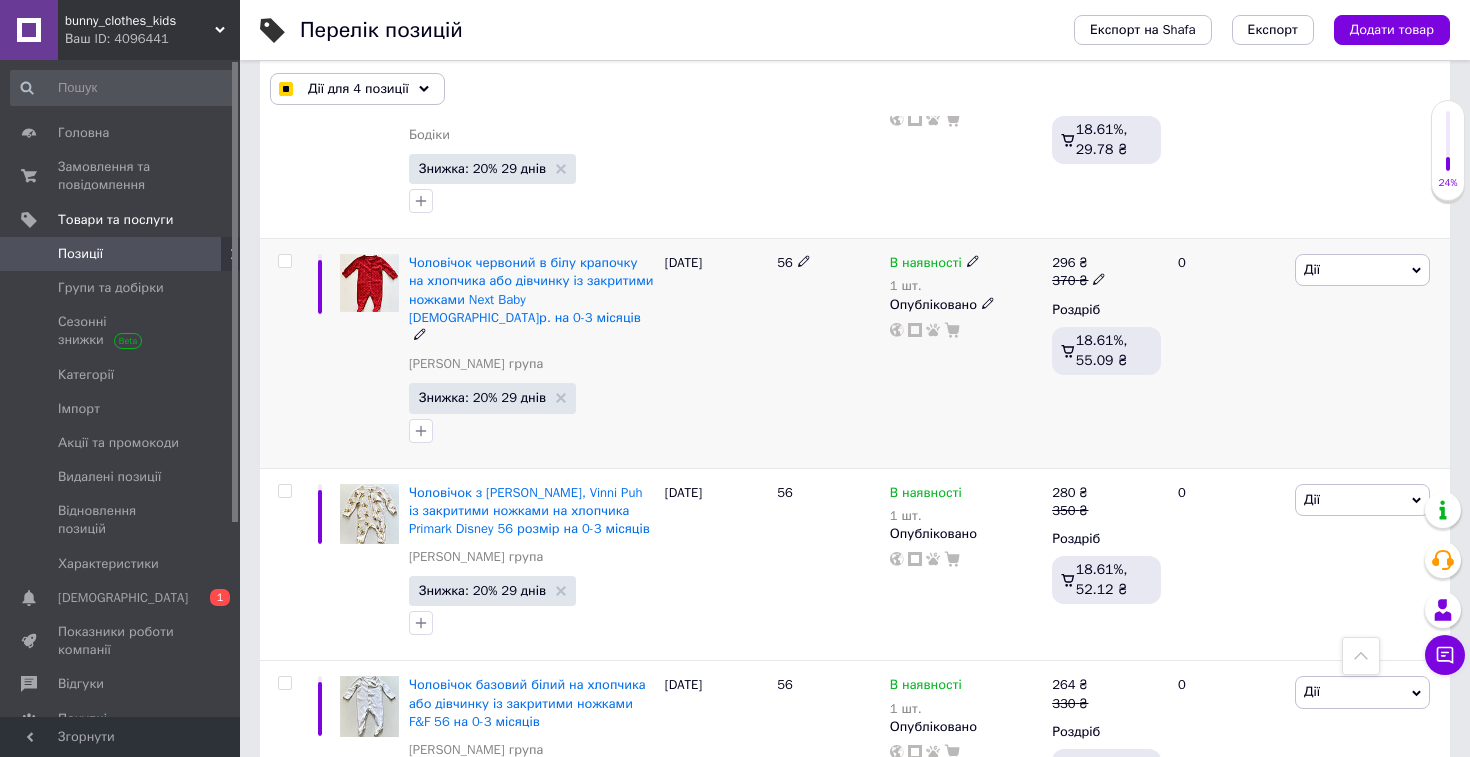 checkbox on "false" 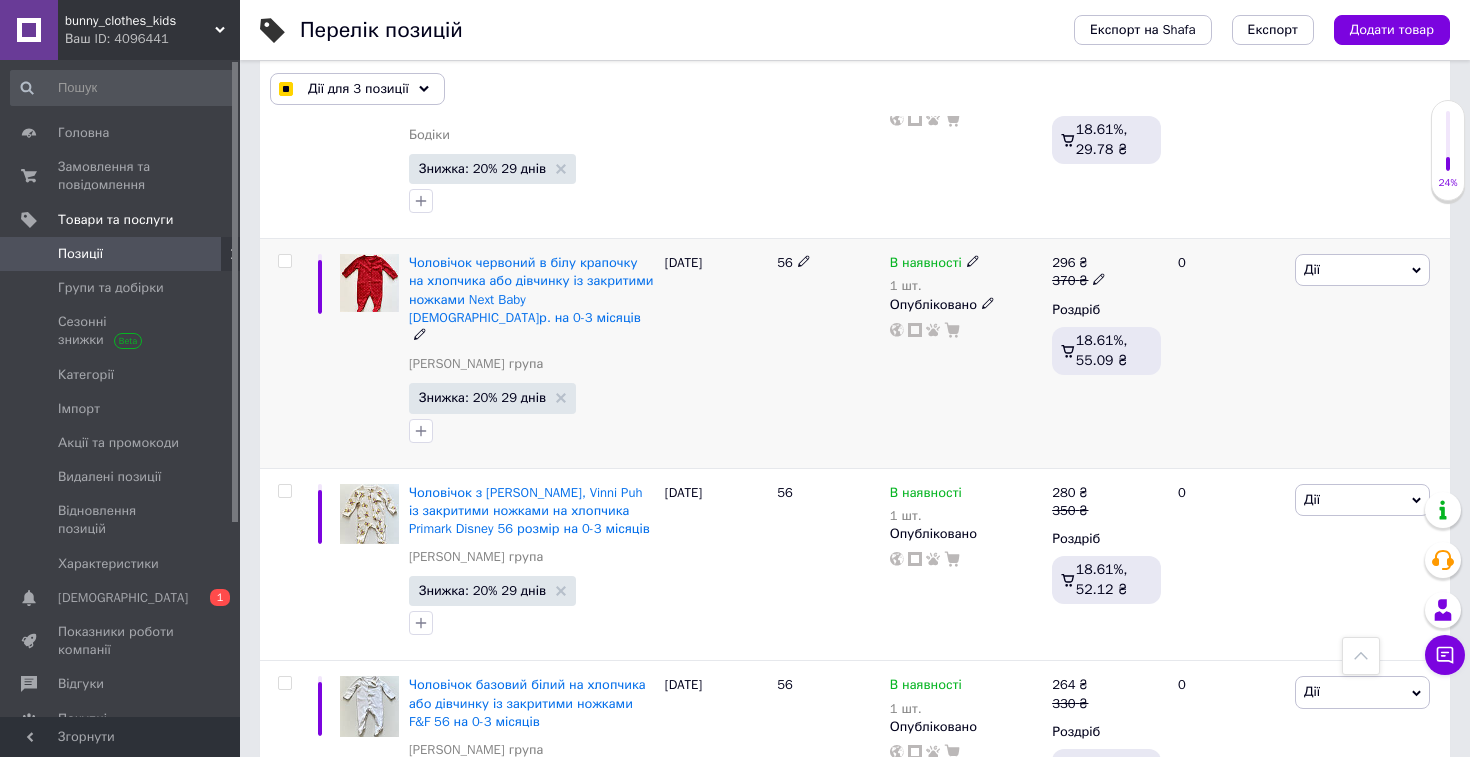 click at bounding box center [284, 261] 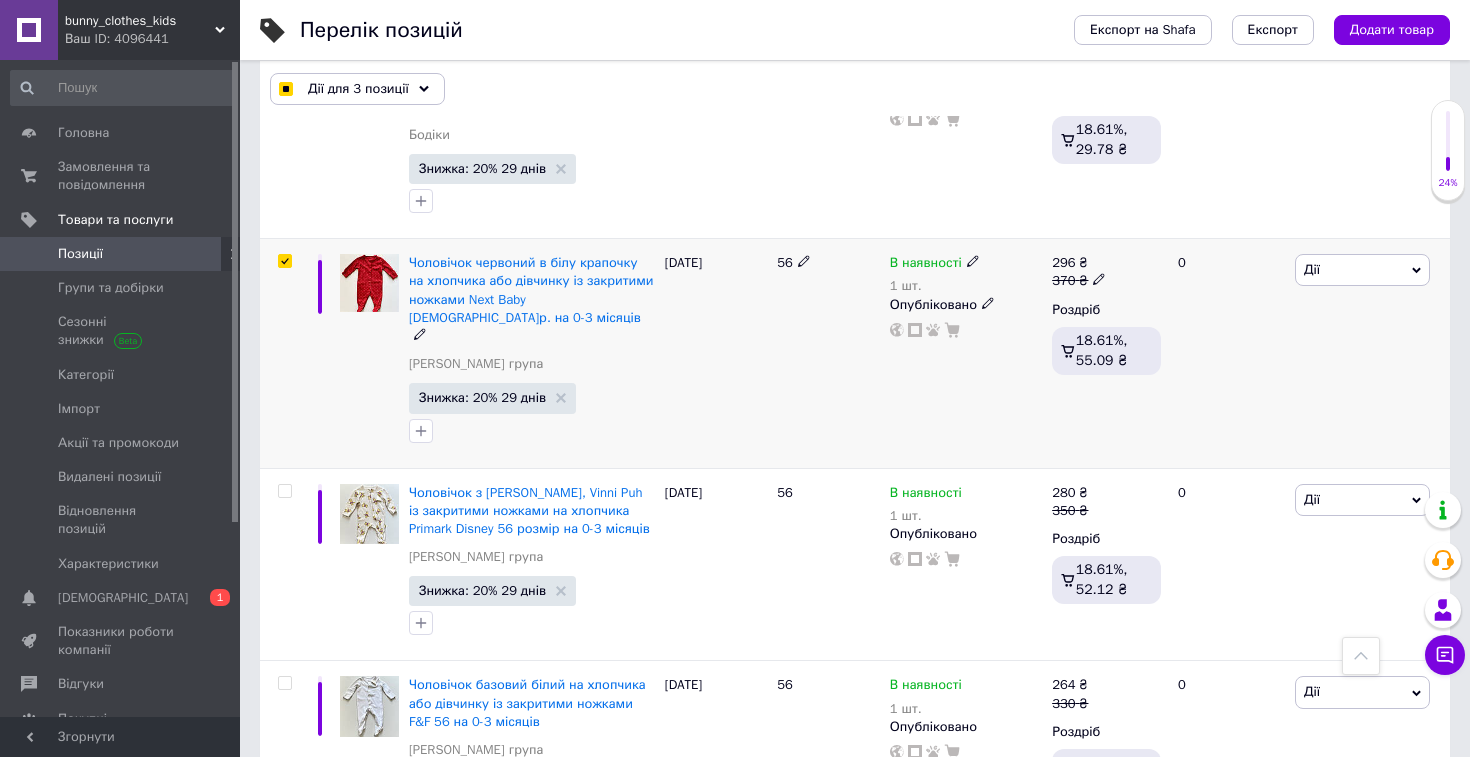 checkbox on "true" 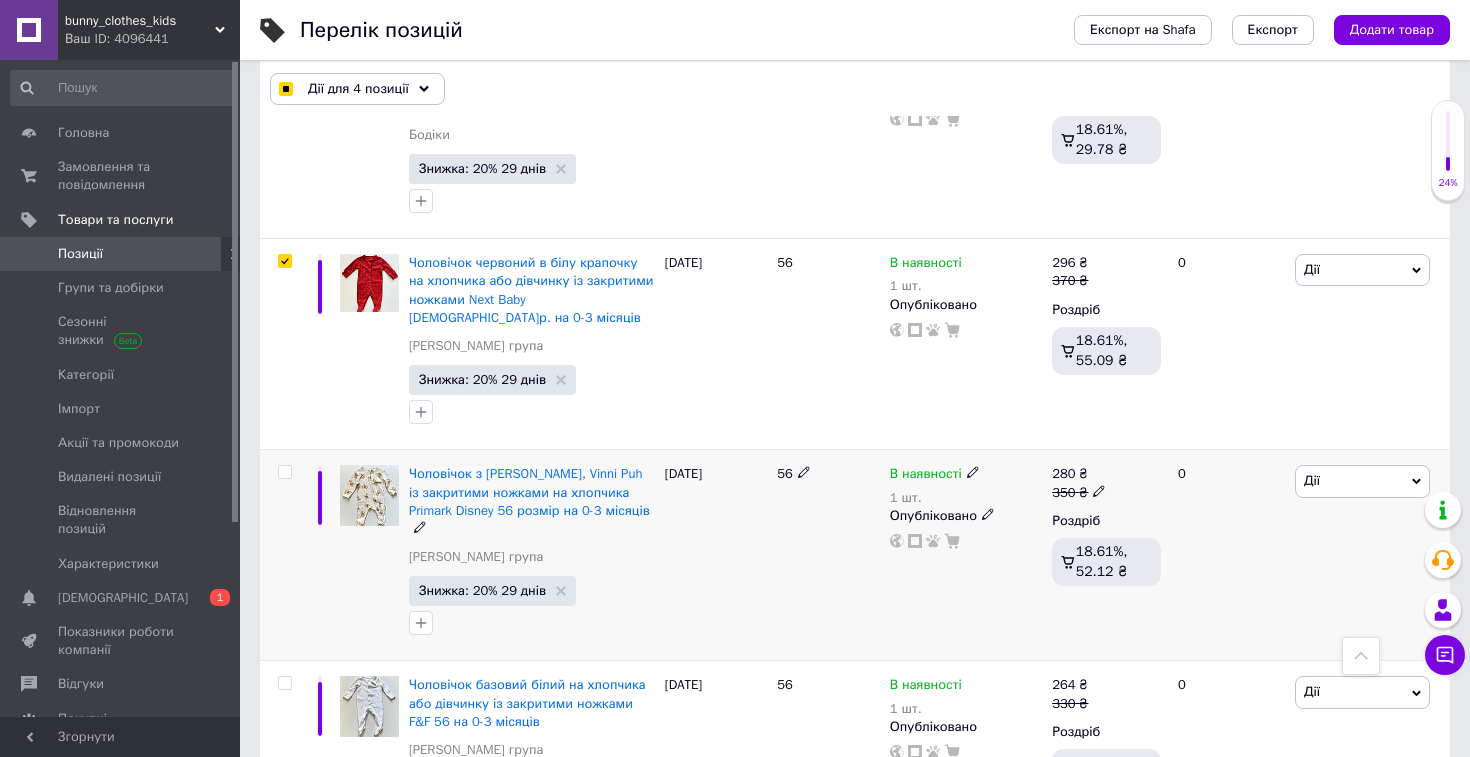 click at bounding box center (284, 472) 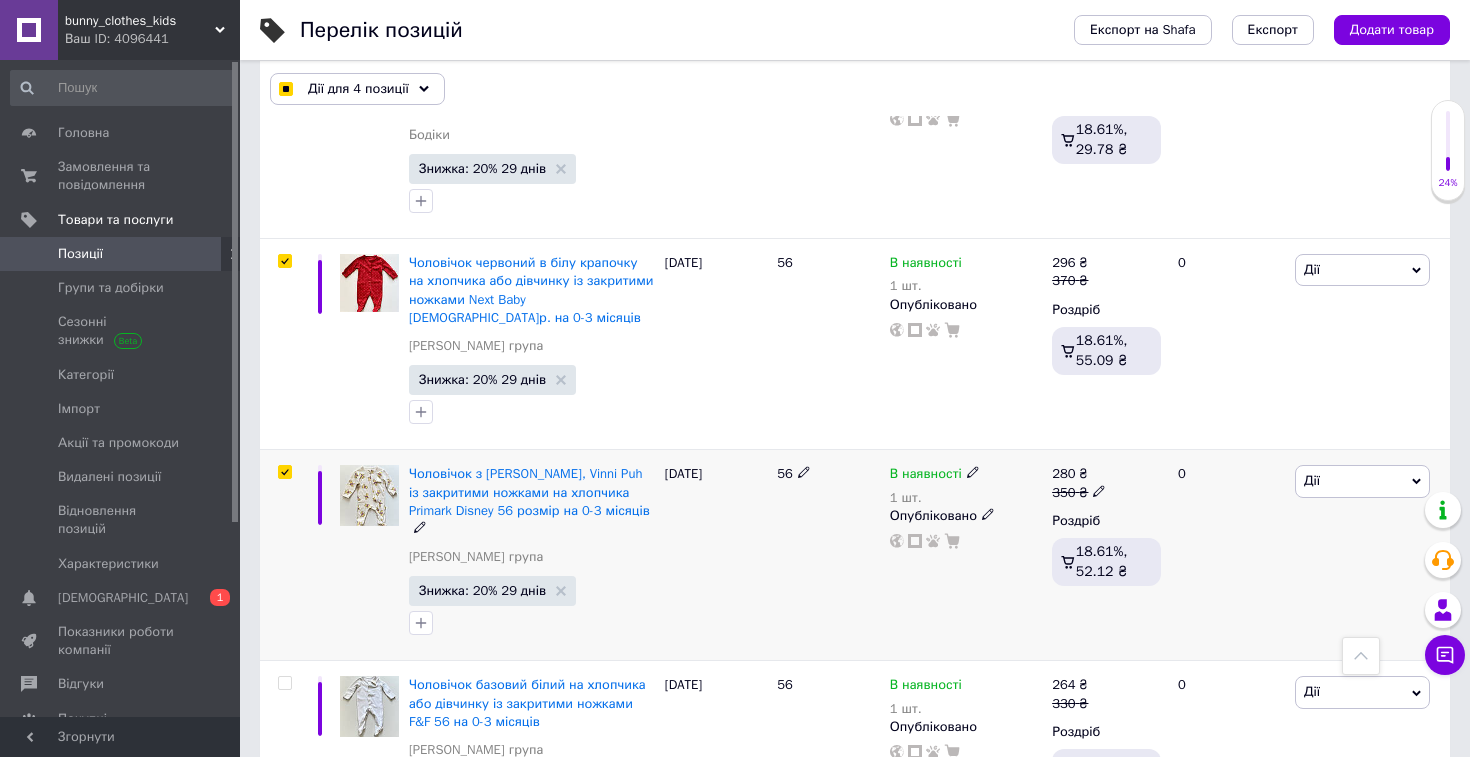 checkbox on "true" 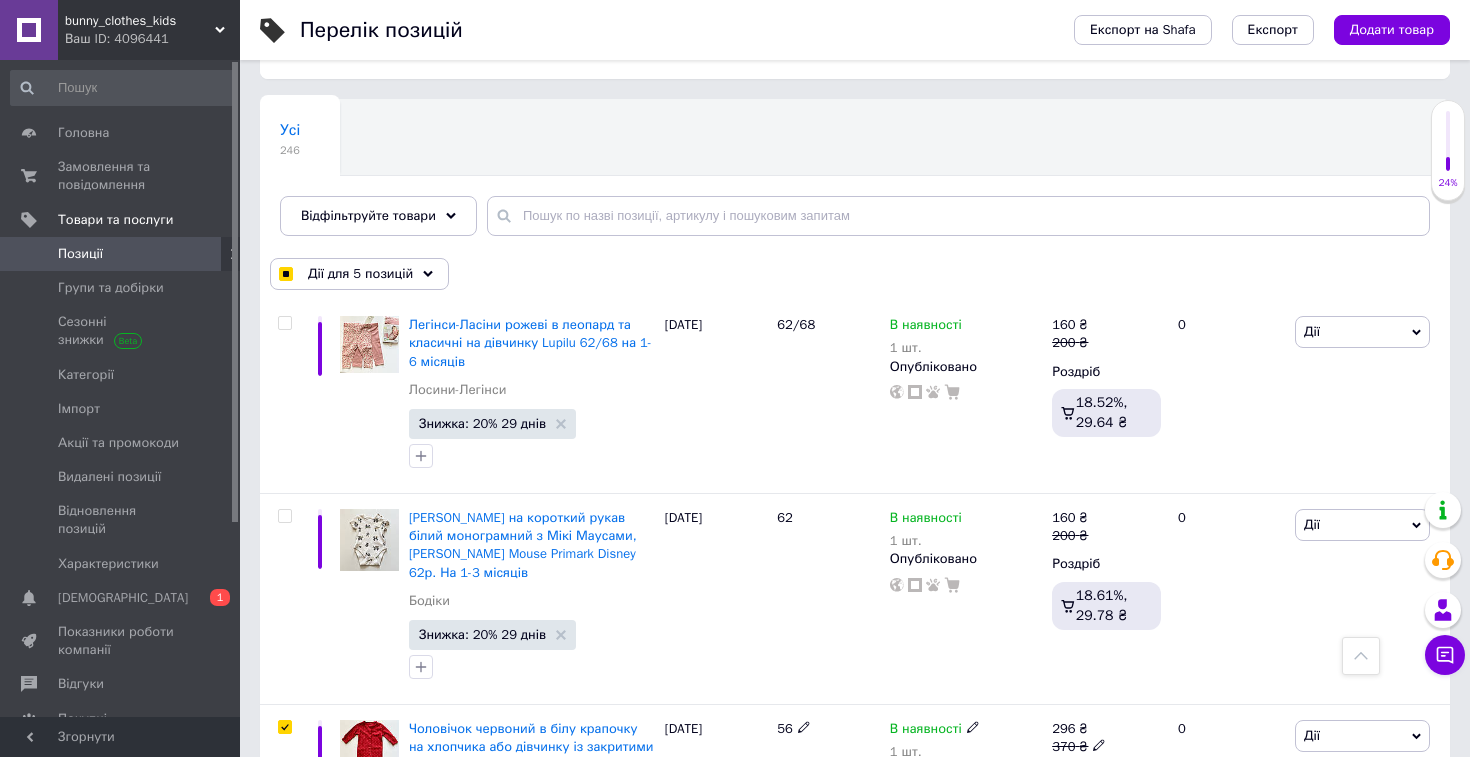 scroll, scrollTop: 0, scrollLeft: 0, axis: both 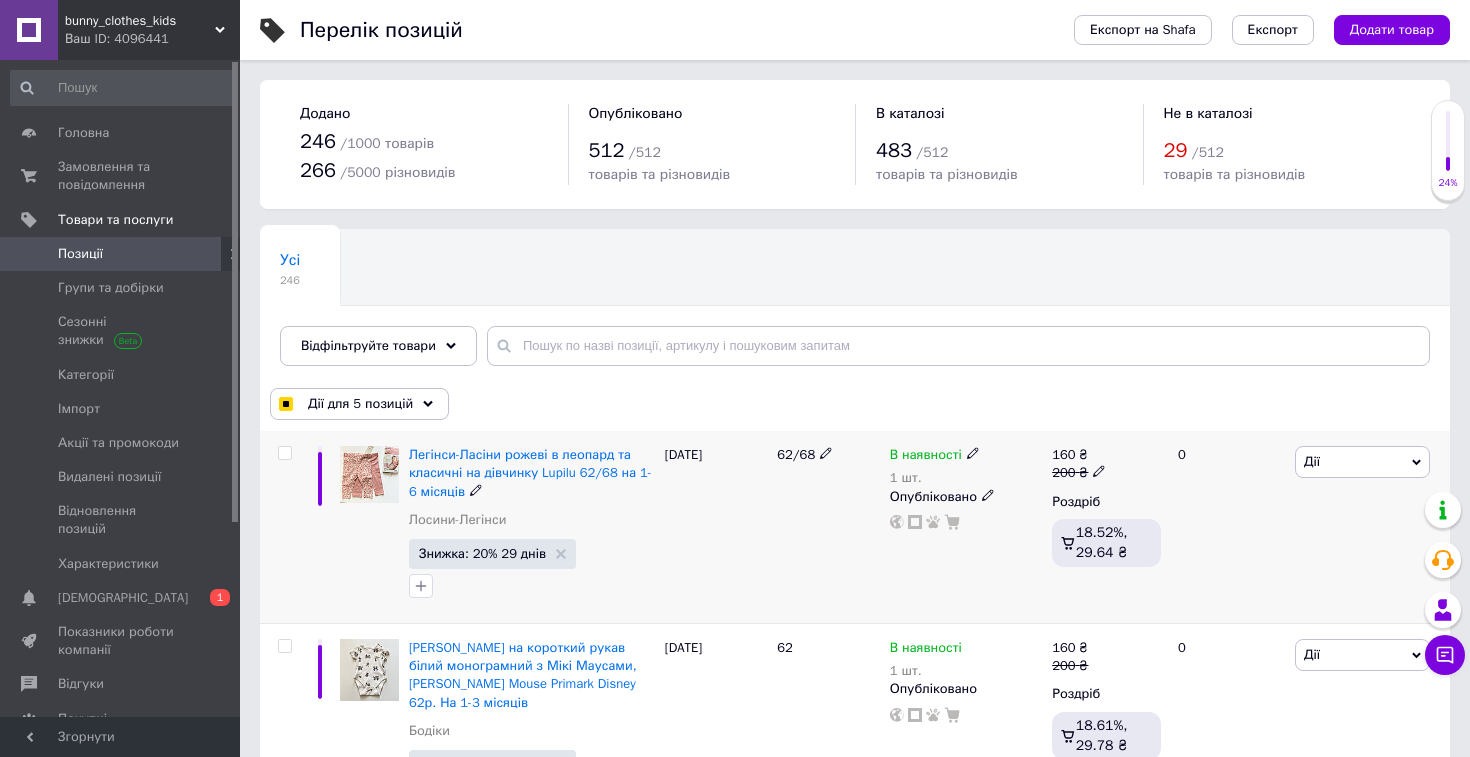click at bounding box center (284, 453) 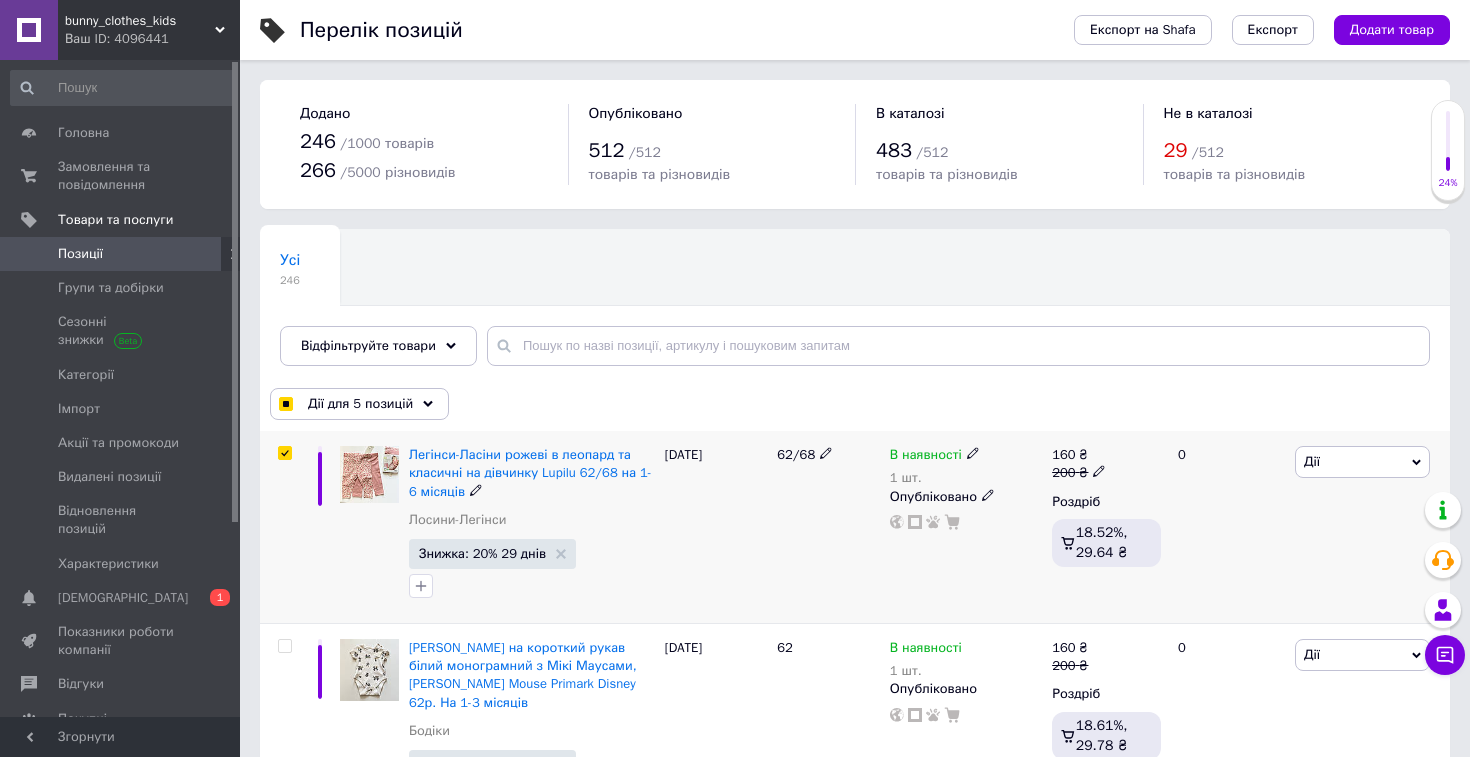 checkbox on "true" 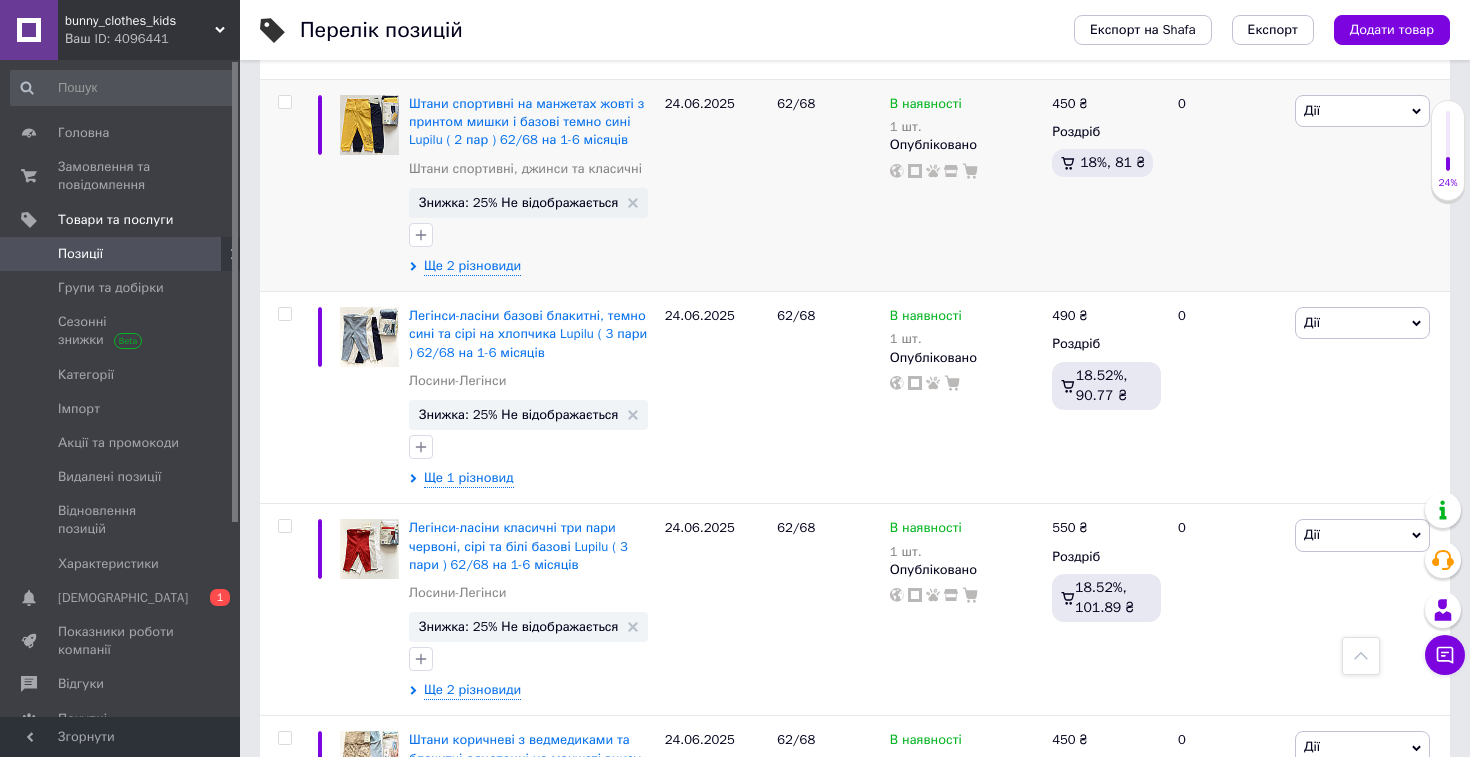 scroll, scrollTop: 7119, scrollLeft: 0, axis: vertical 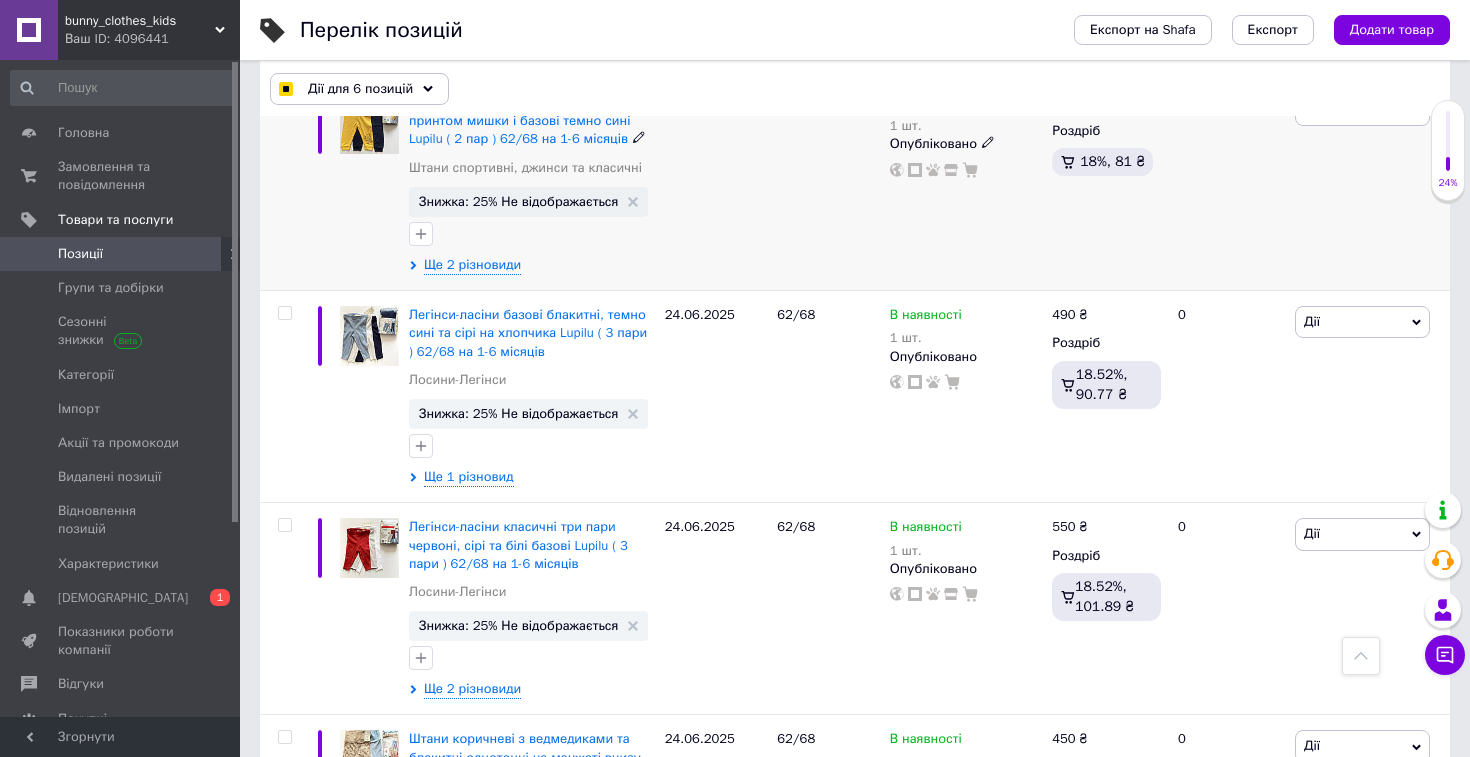 click at bounding box center [284, 101] 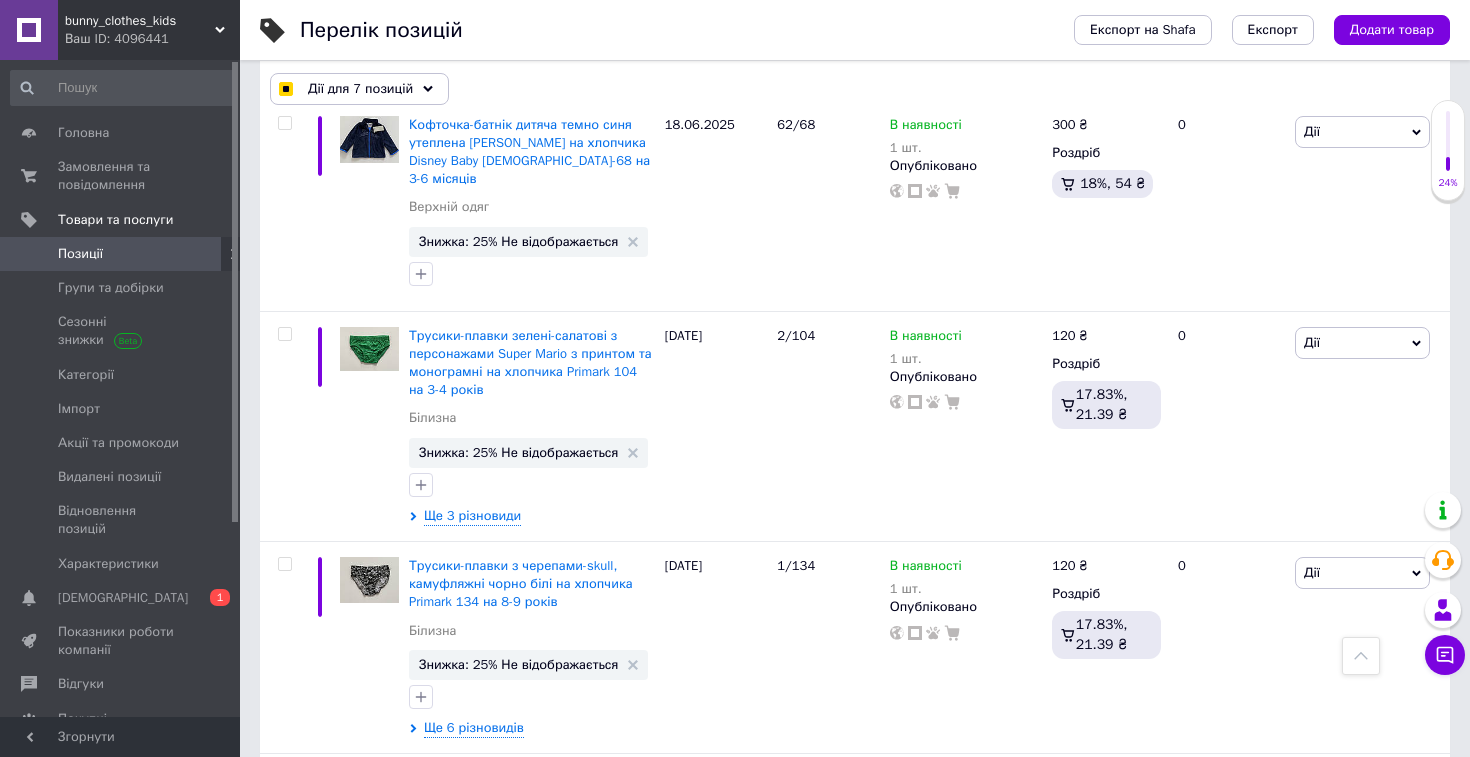 scroll, scrollTop: 15816, scrollLeft: 0, axis: vertical 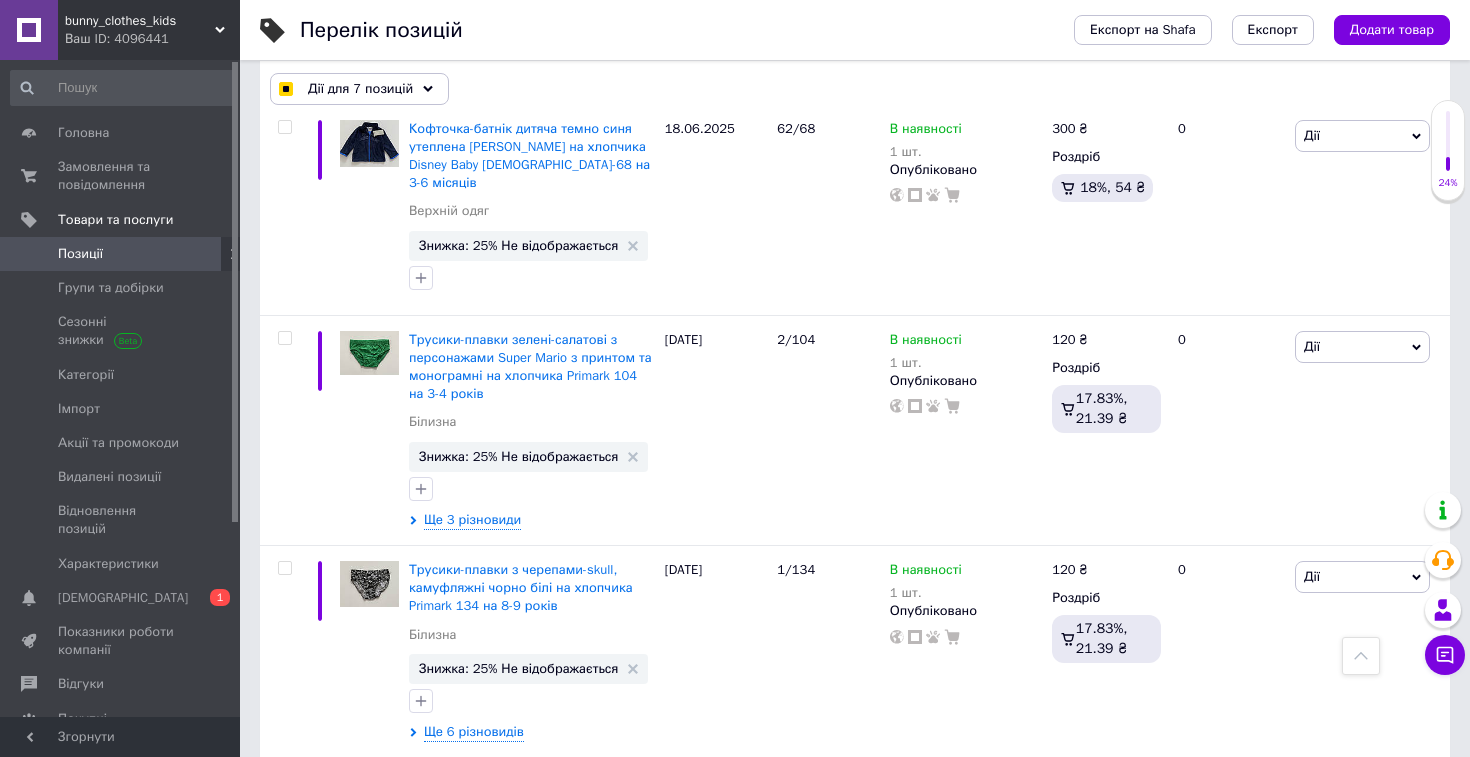 click at bounding box center (284, -452) 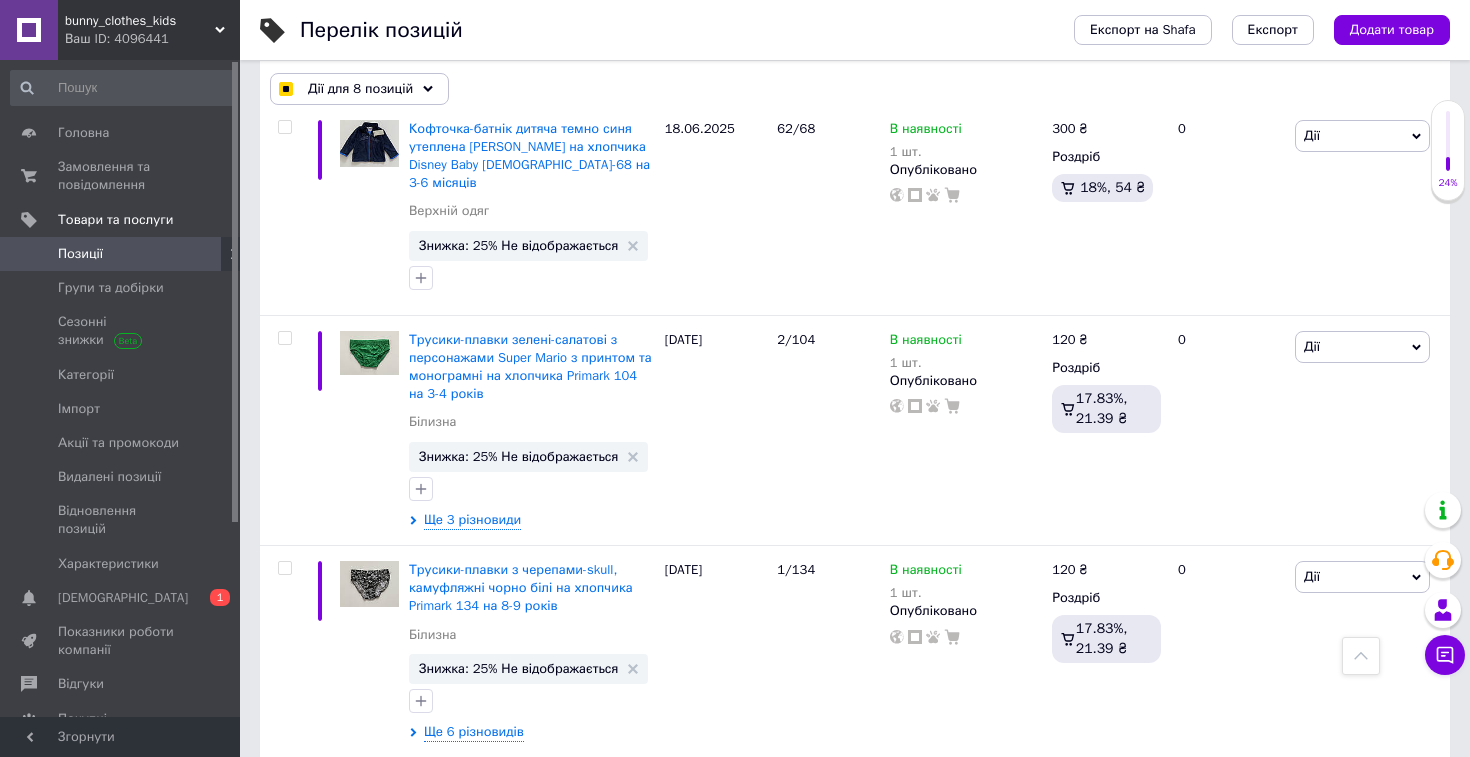 click at bounding box center (284, -259) 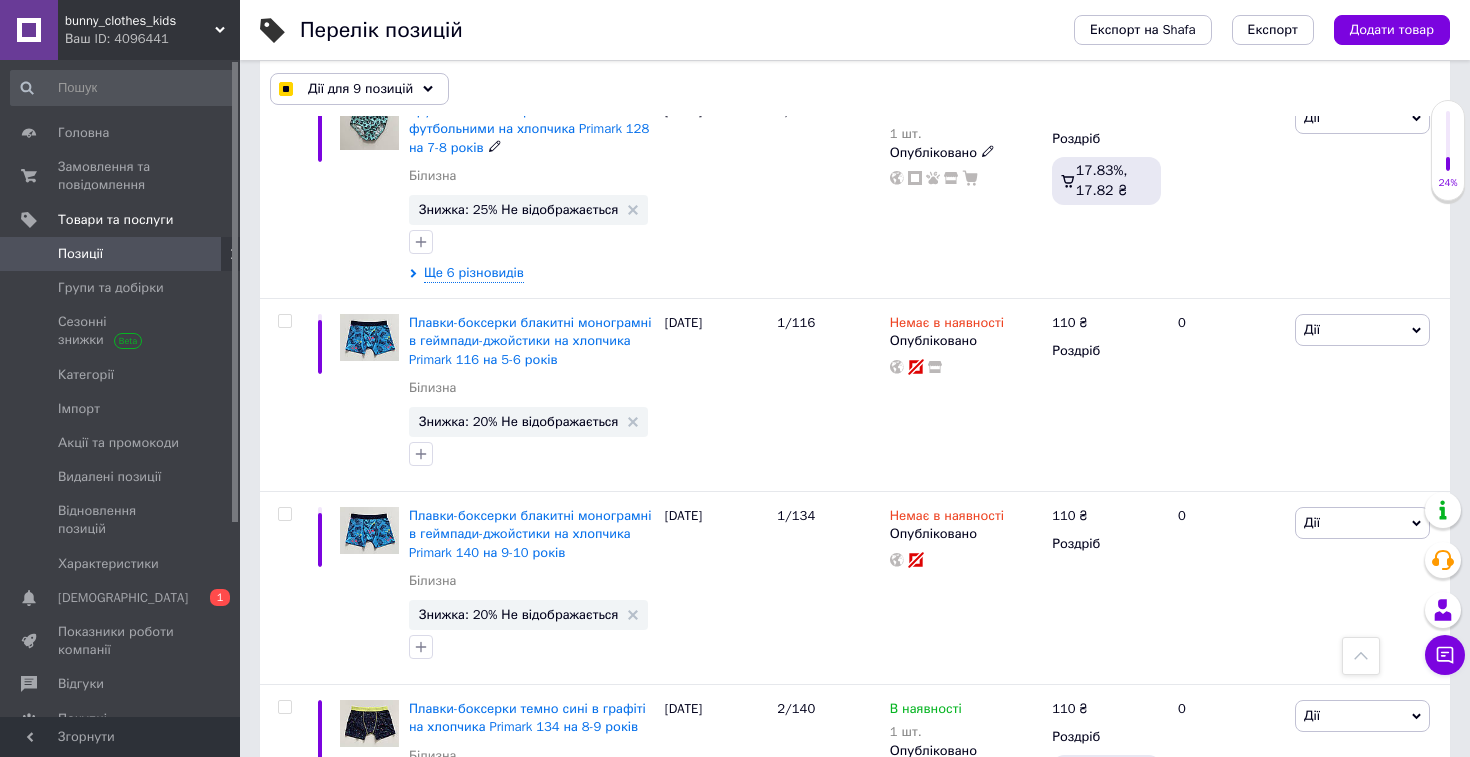 scroll, scrollTop: 16474, scrollLeft: 0, axis: vertical 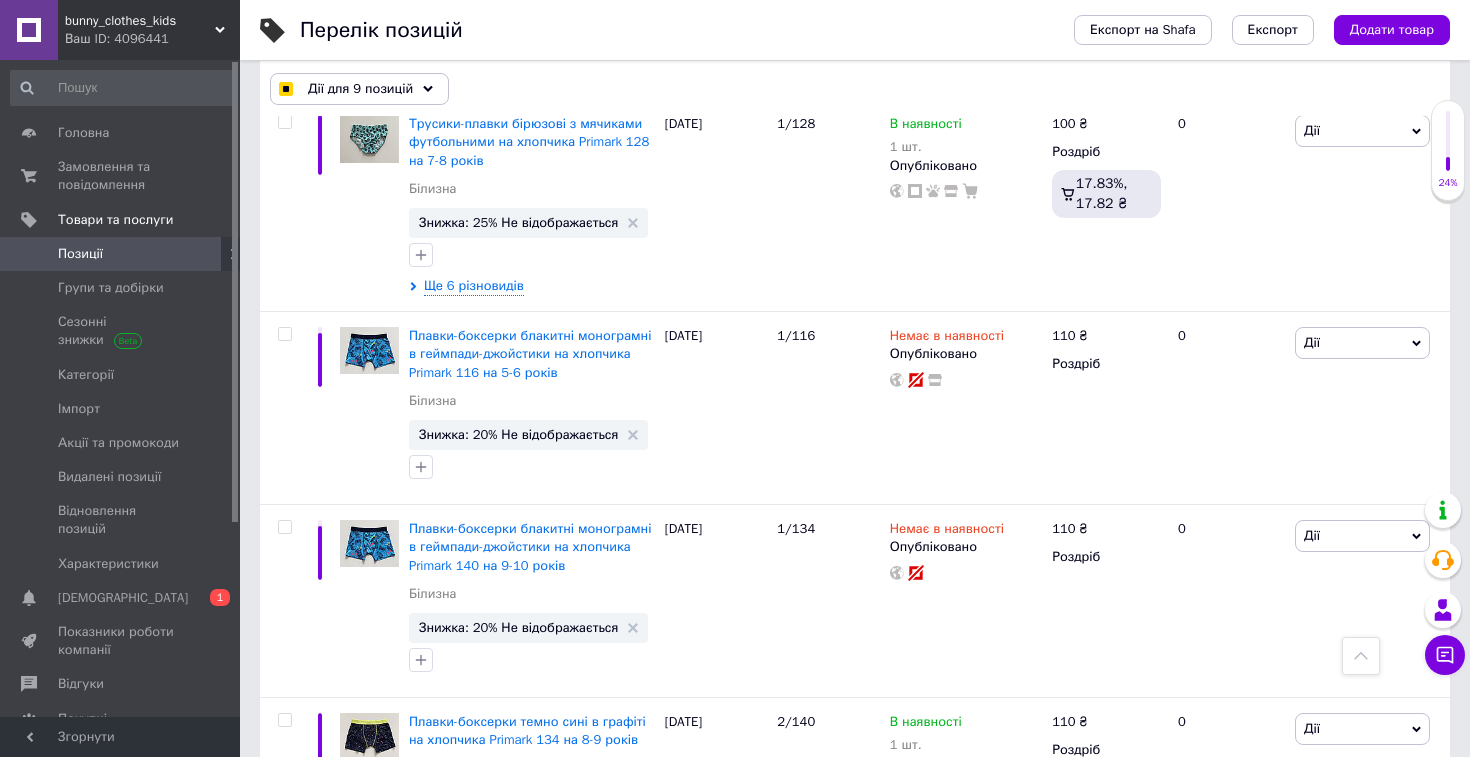 click at bounding box center [284, -320] 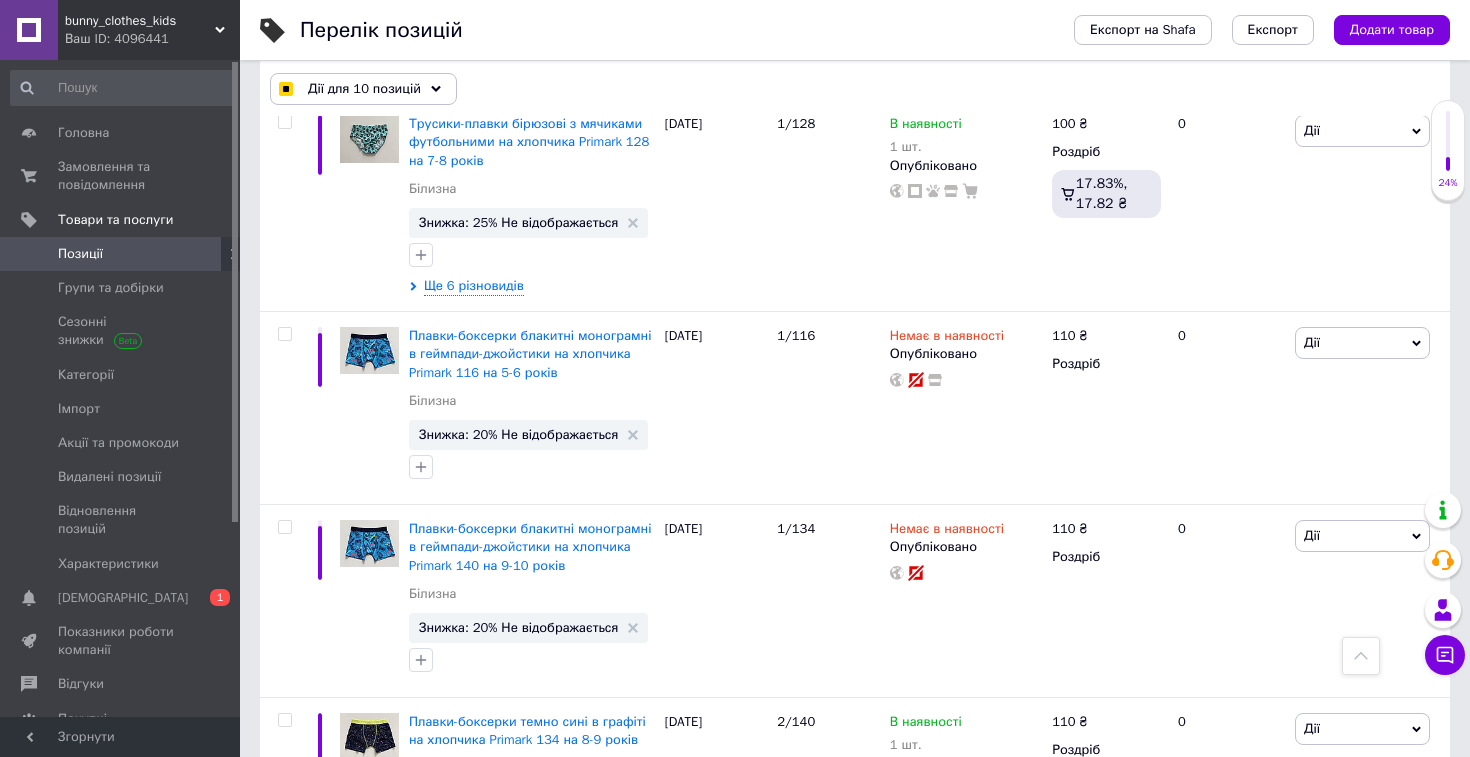 click at bounding box center [284, -90] 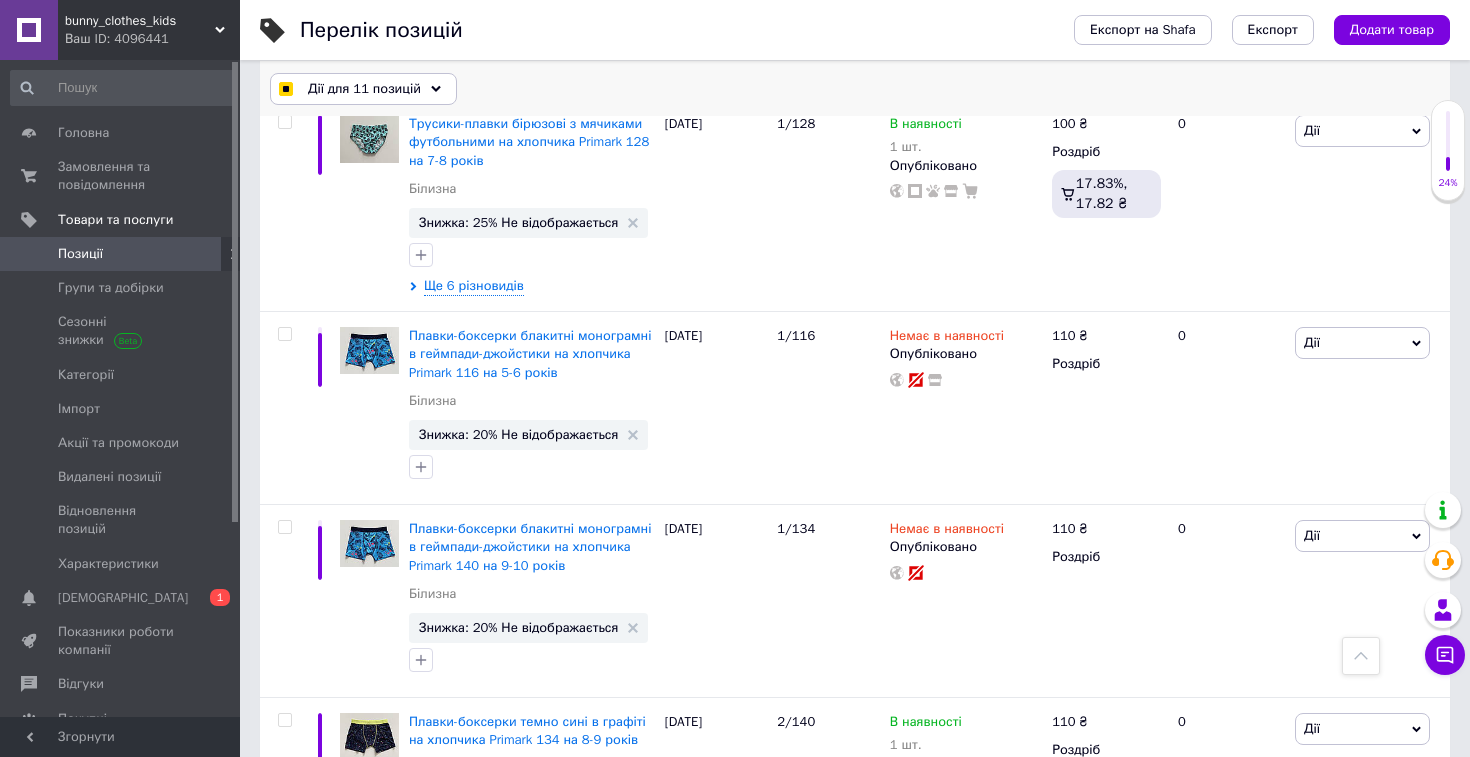 click on "Дії для 11 позицій" at bounding box center (364, 89) 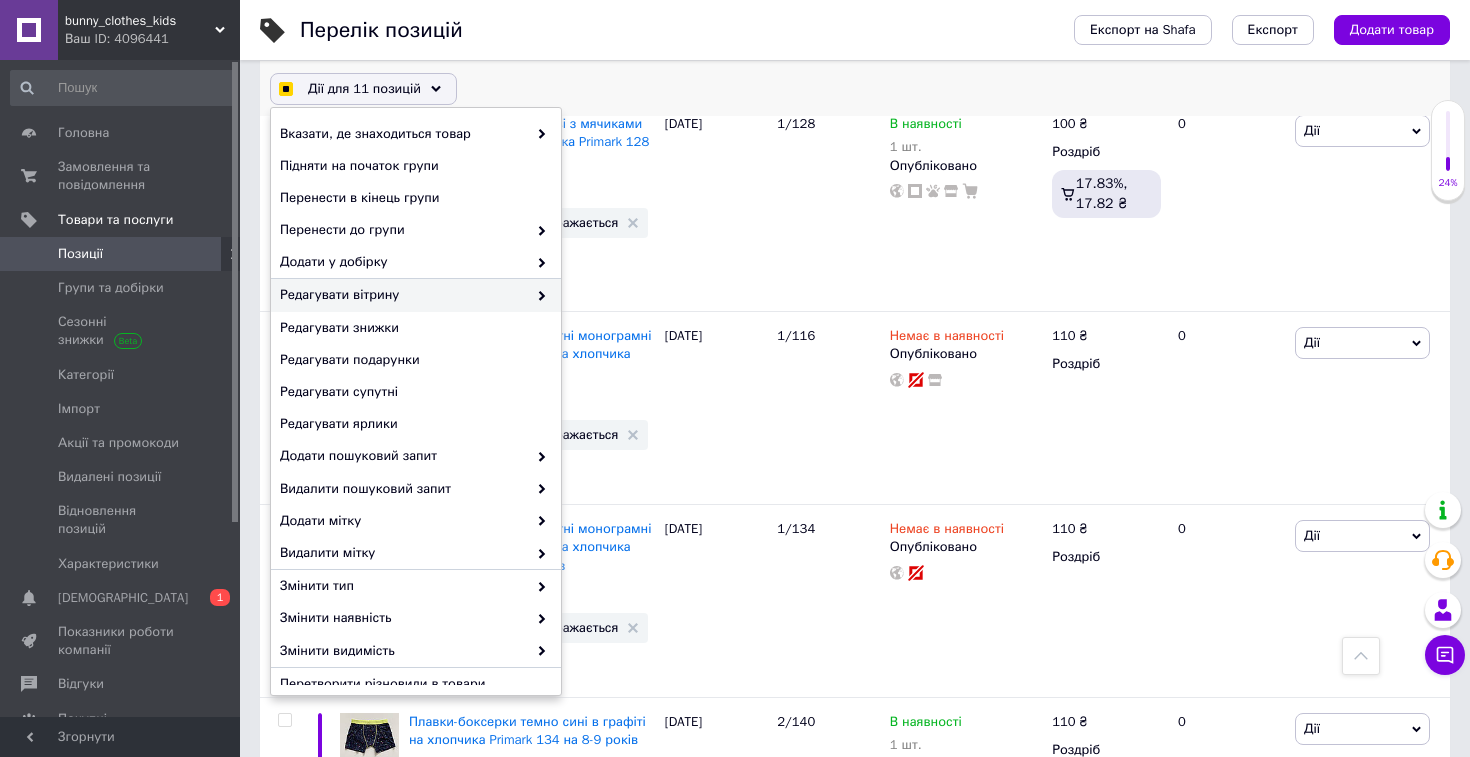 checkbox on "true" 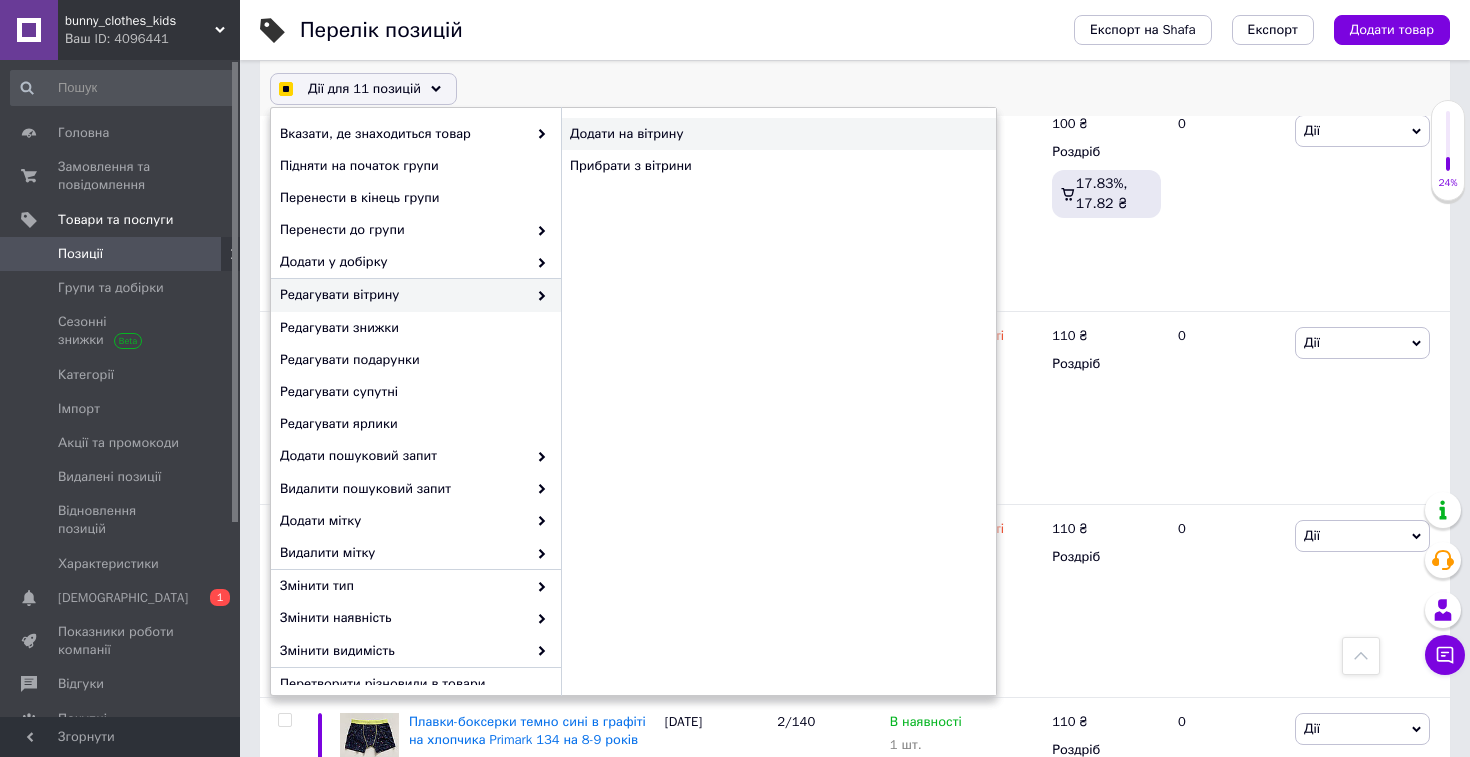 click on "Додати на вітрину" at bounding box center (778, 134) 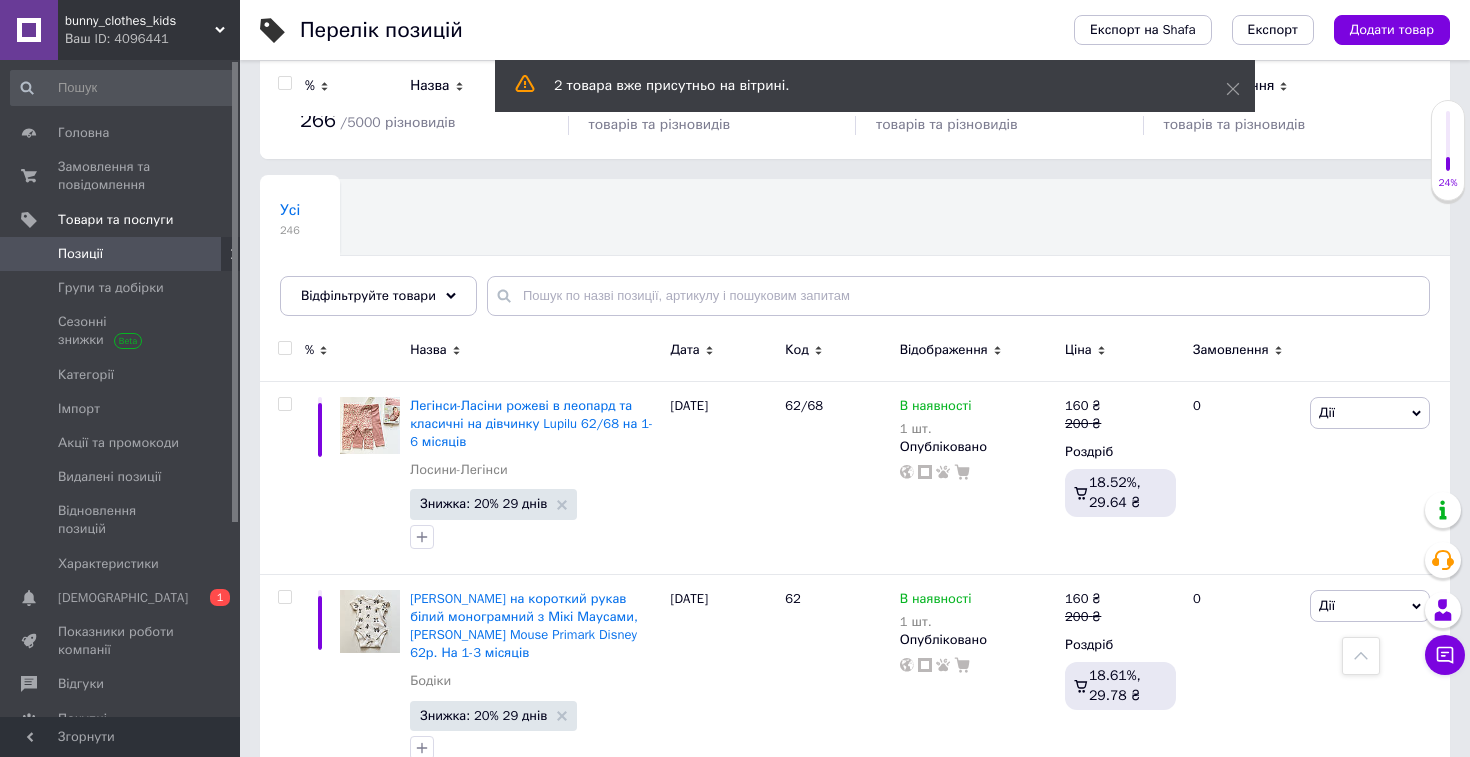 scroll, scrollTop: 0, scrollLeft: 0, axis: both 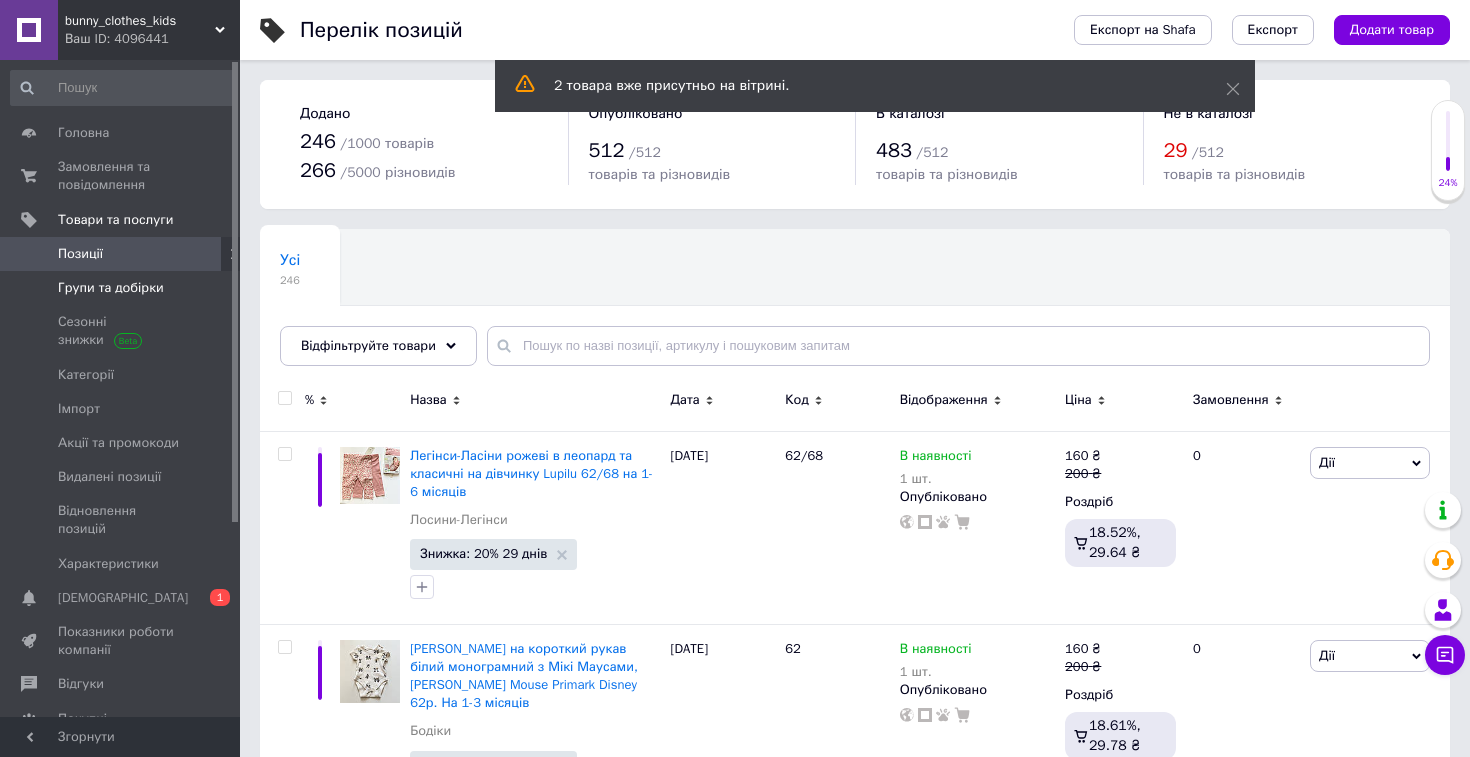 click on "Групи та добірки" at bounding box center (111, 288) 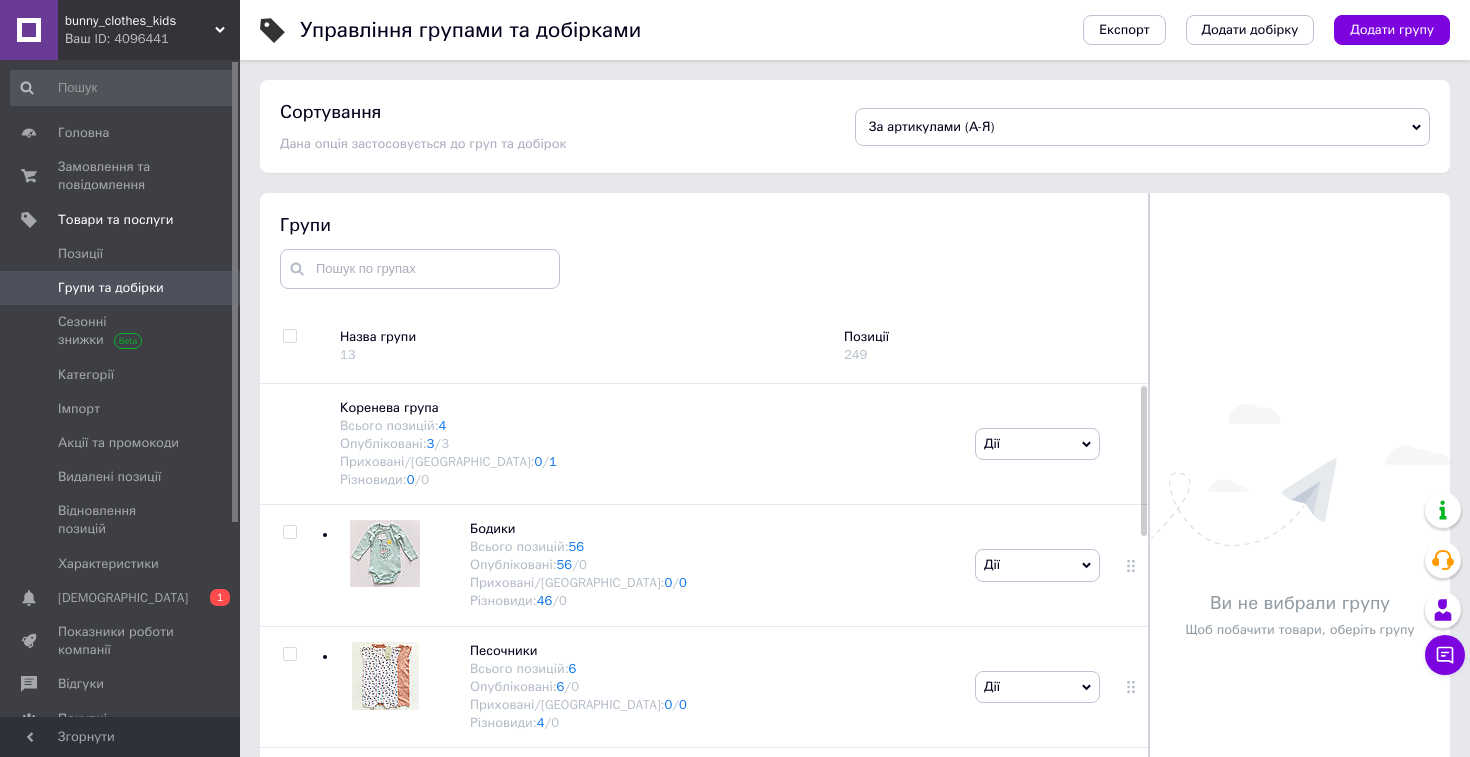 scroll, scrollTop: 113, scrollLeft: 0, axis: vertical 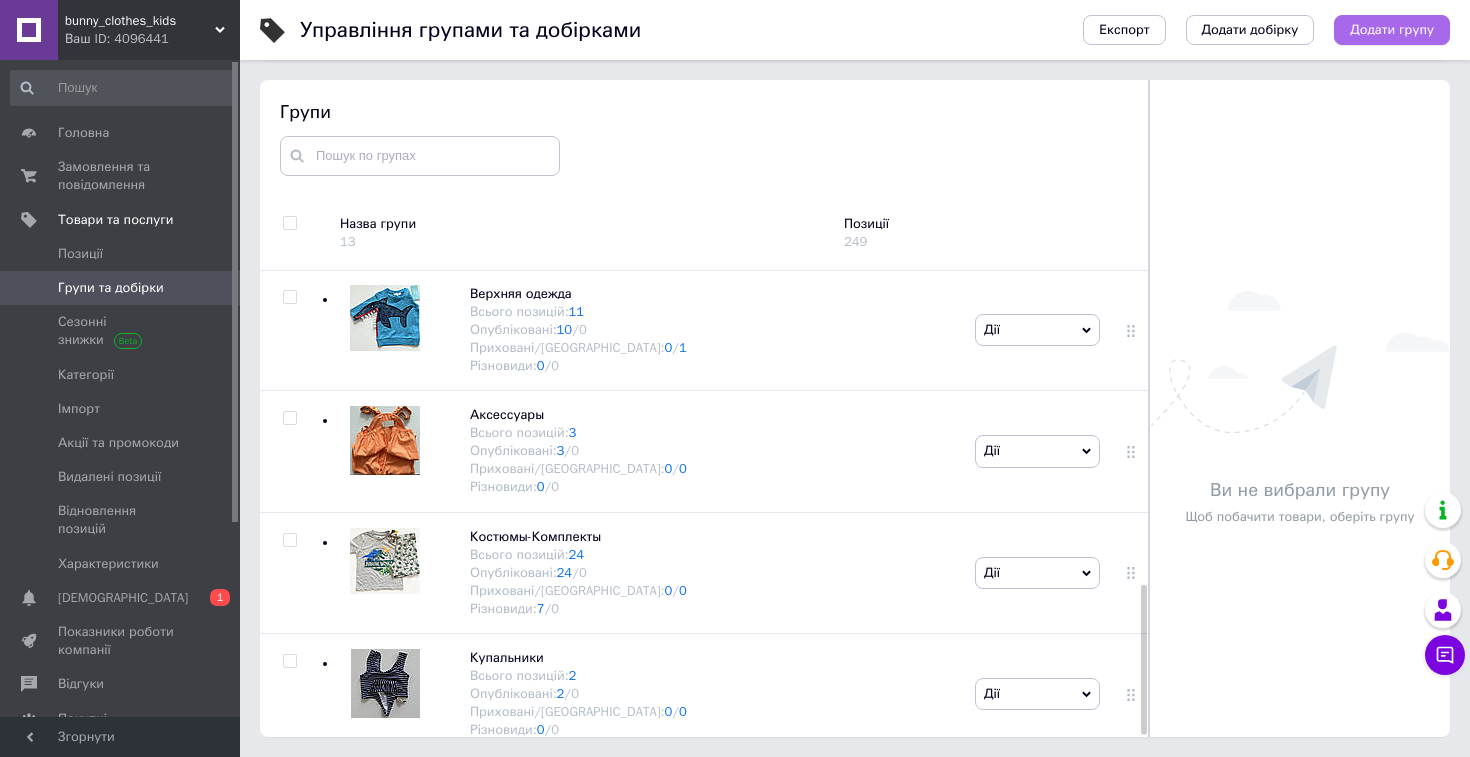 click on "Додати групу" at bounding box center [1392, 30] 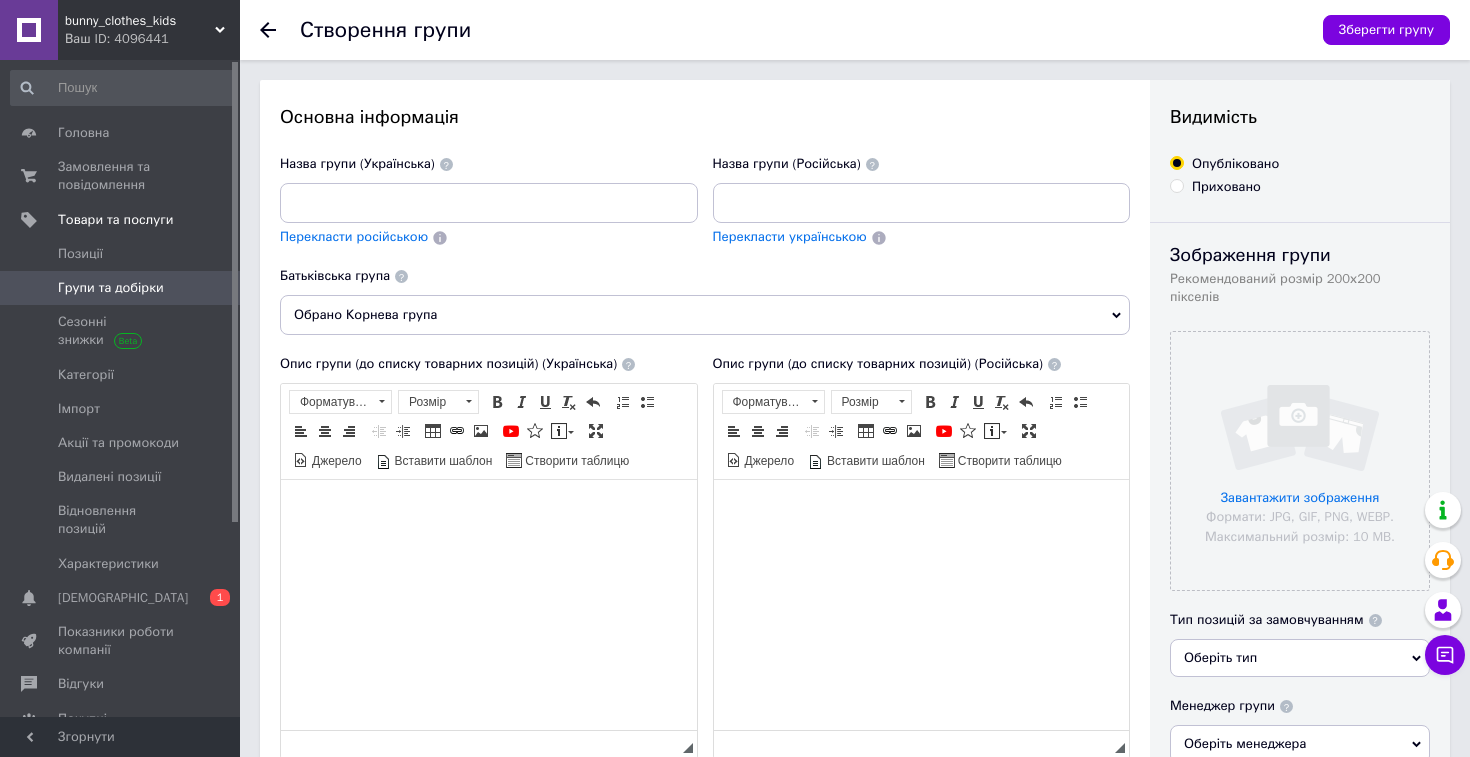 scroll, scrollTop: 0, scrollLeft: 0, axis: both 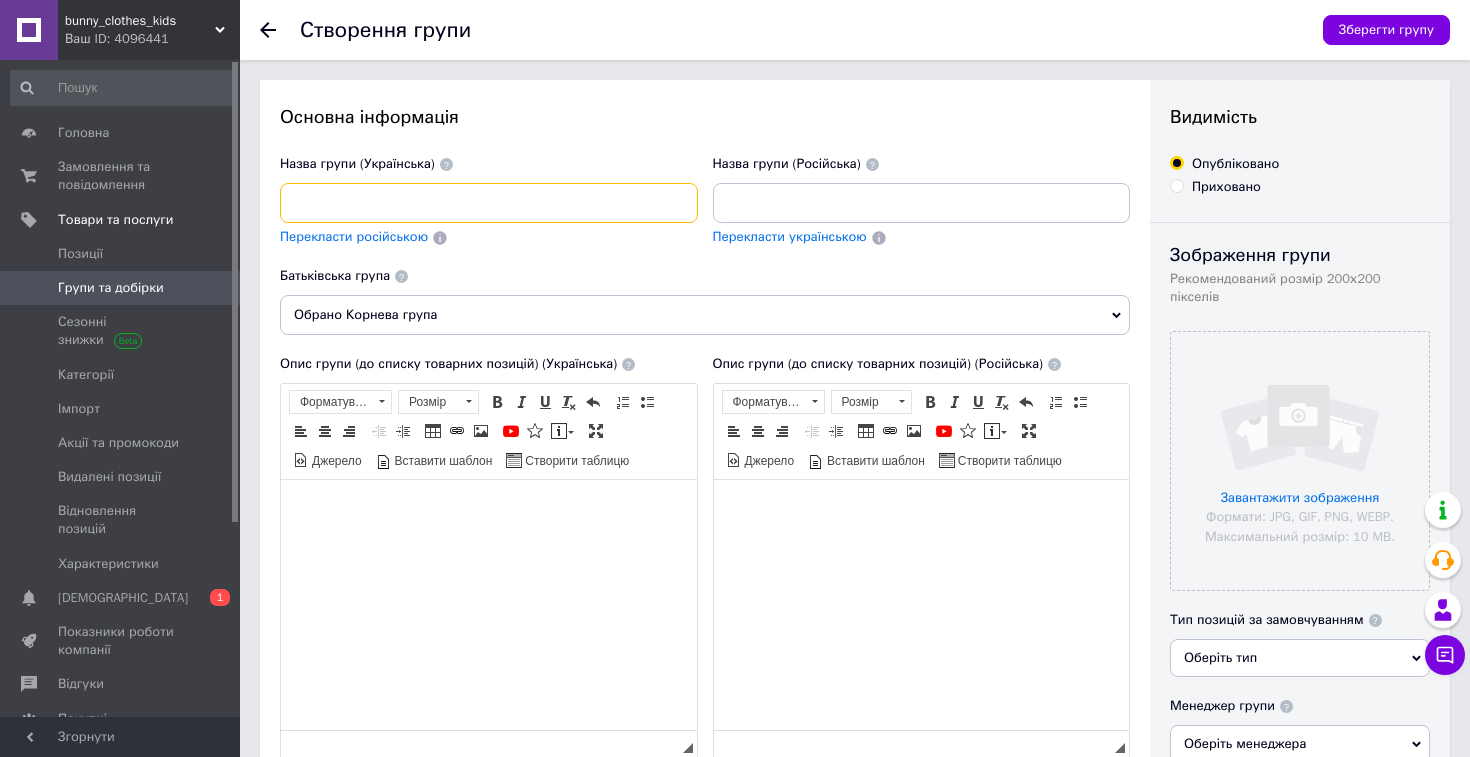 click at bounding box center (489, 203) 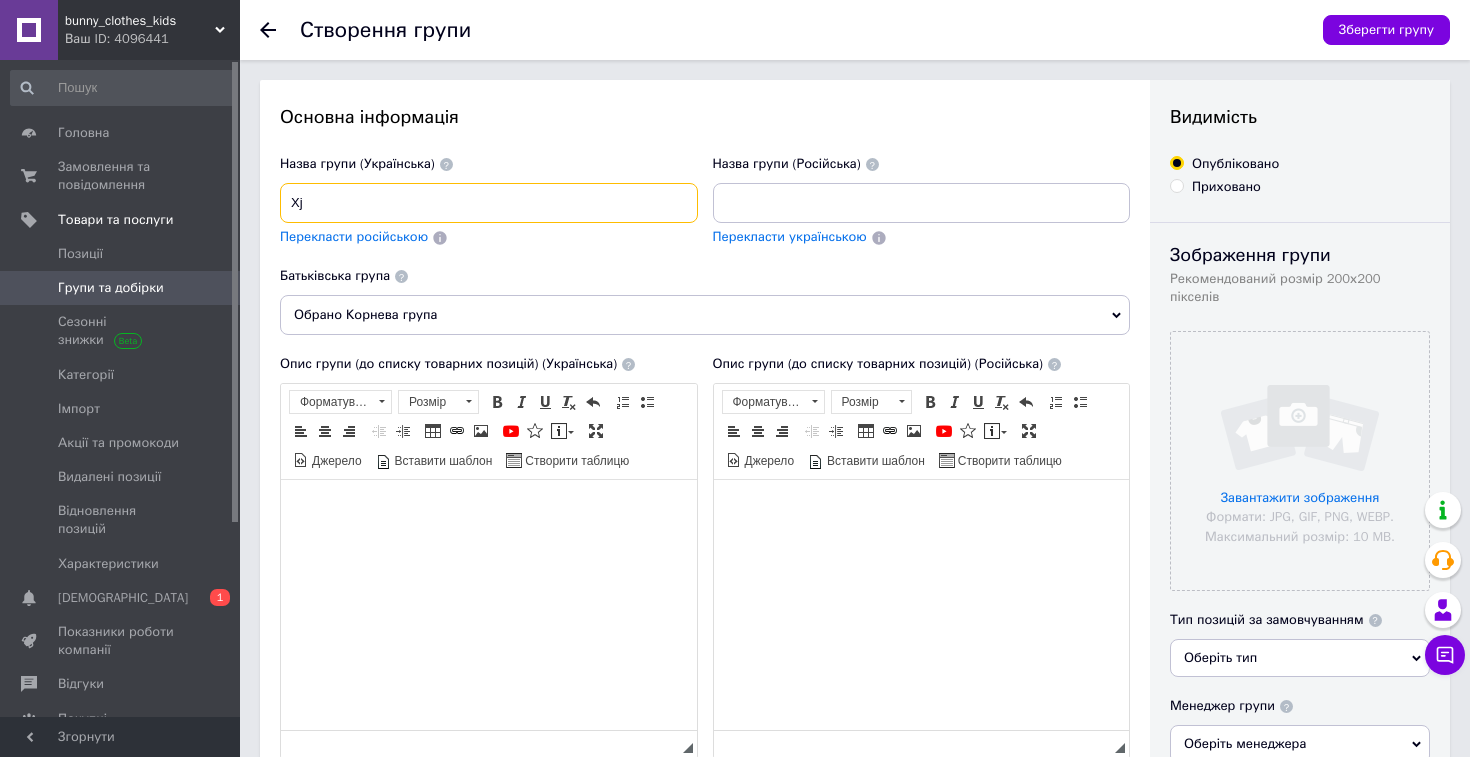 type on "X" 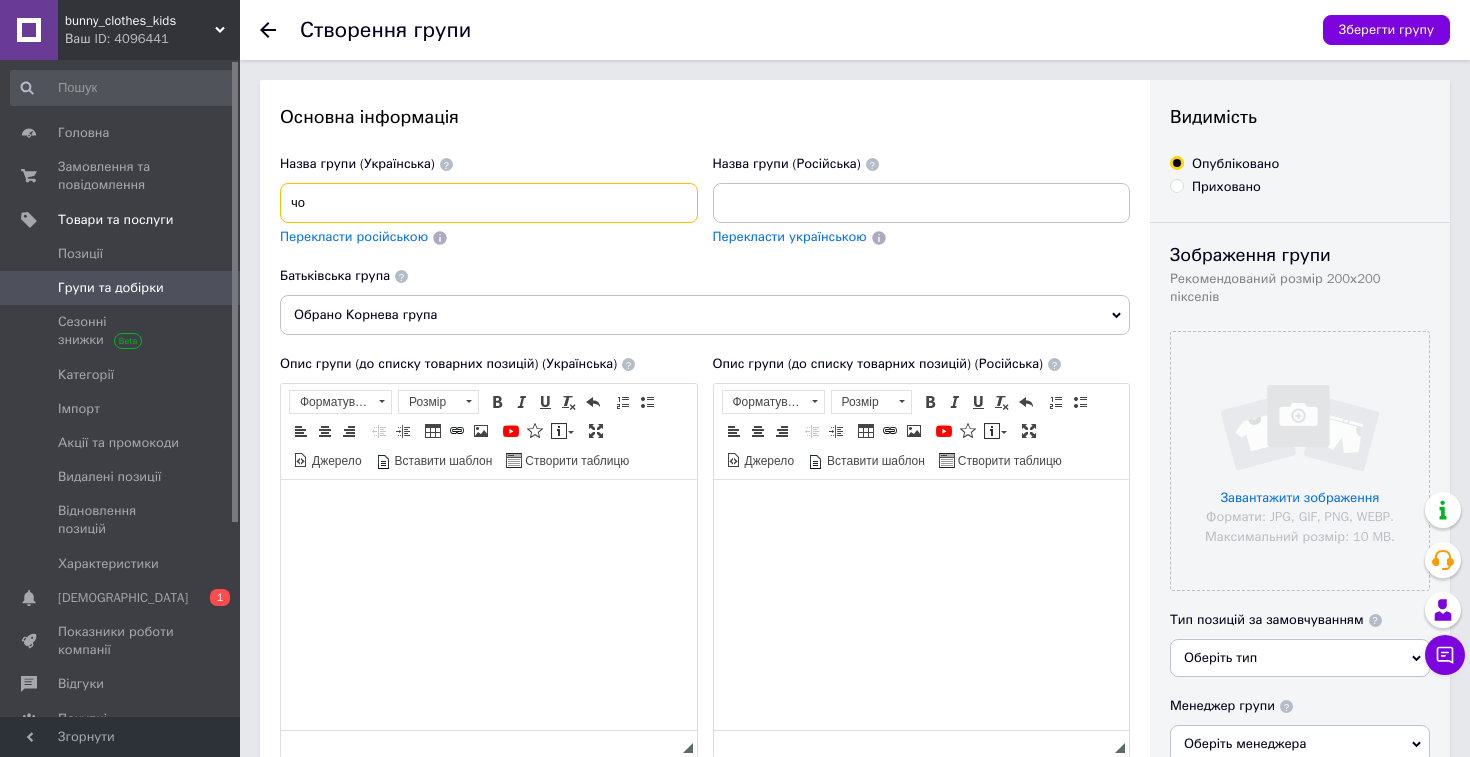 type on "ч" 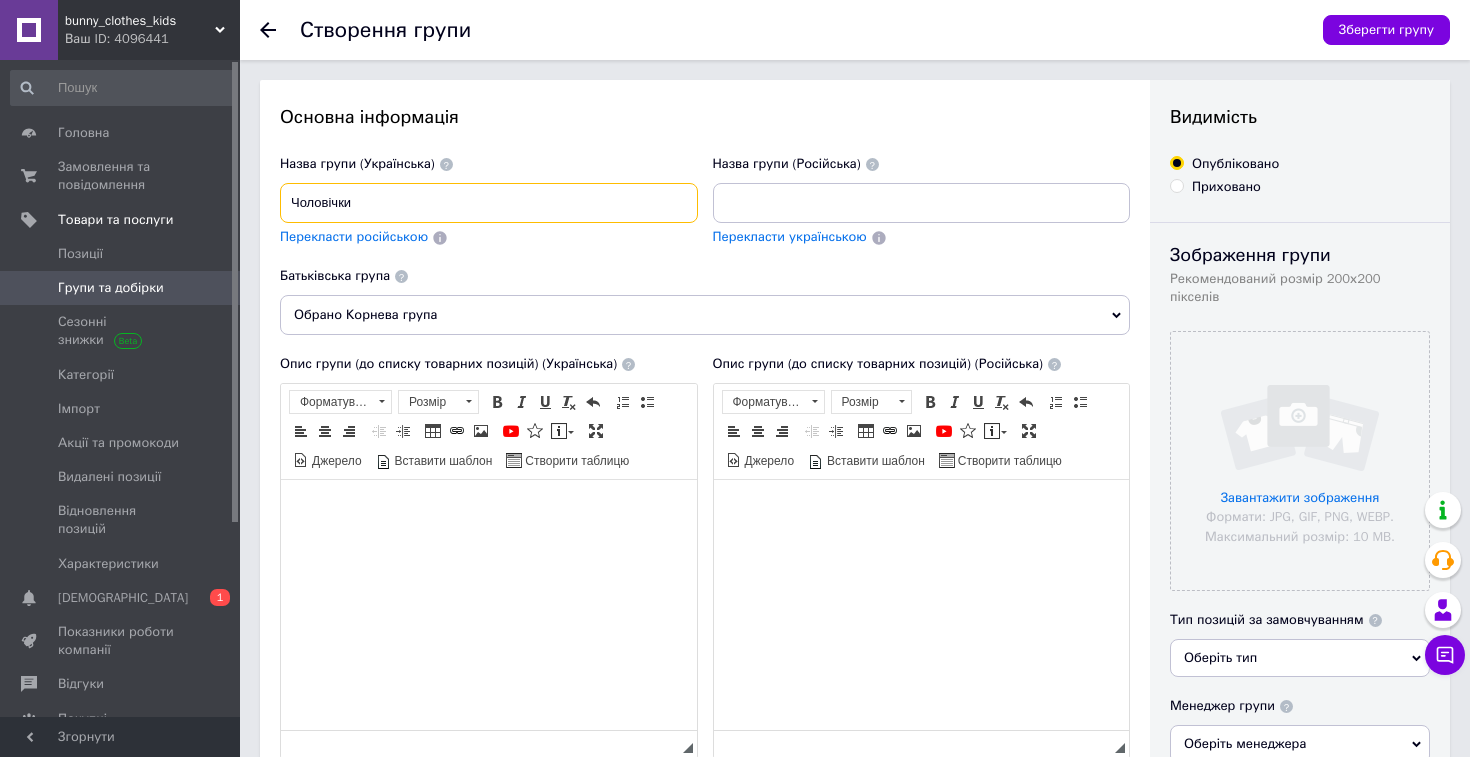 type on "Чоловічки" 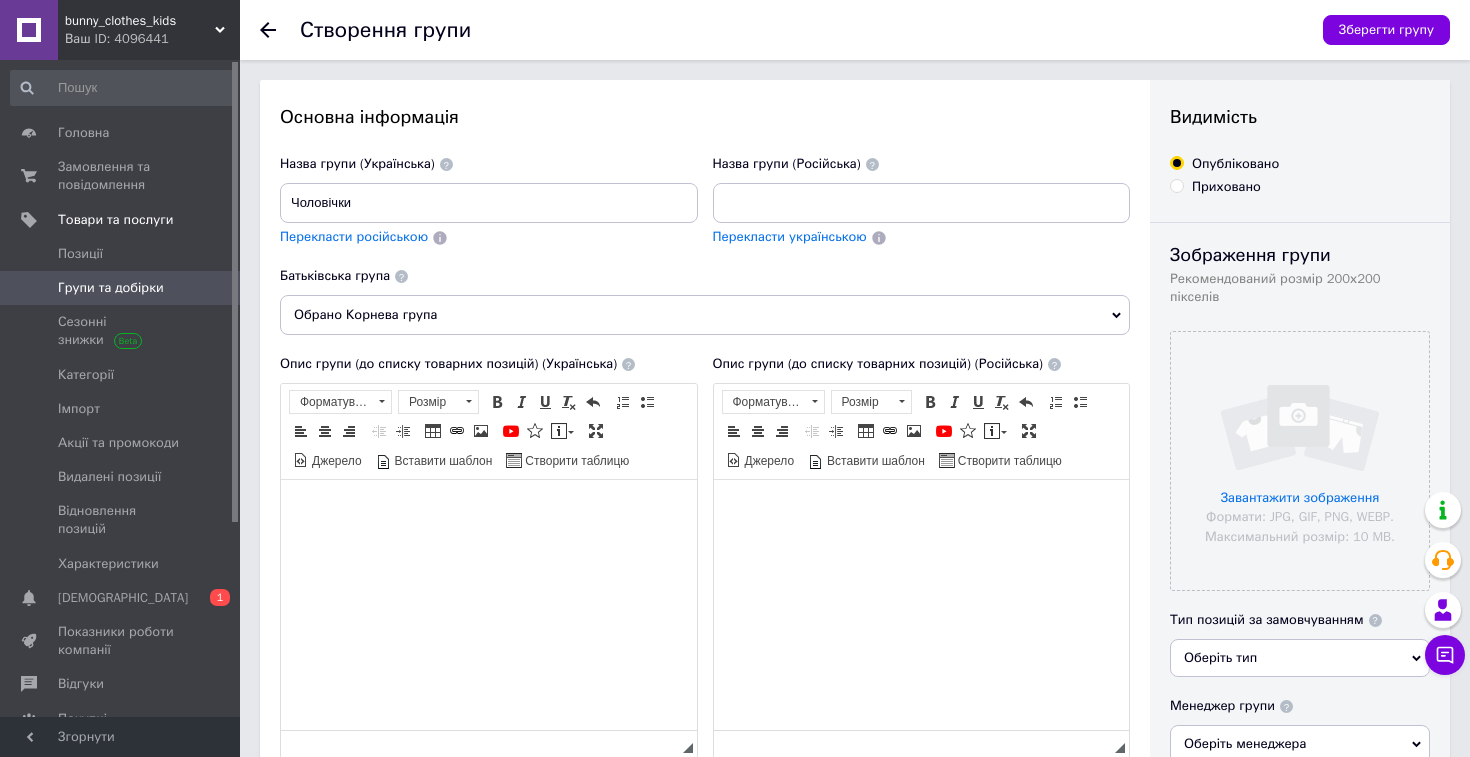 click on "Обрано Корнева група" at bounding box center (705, 315) 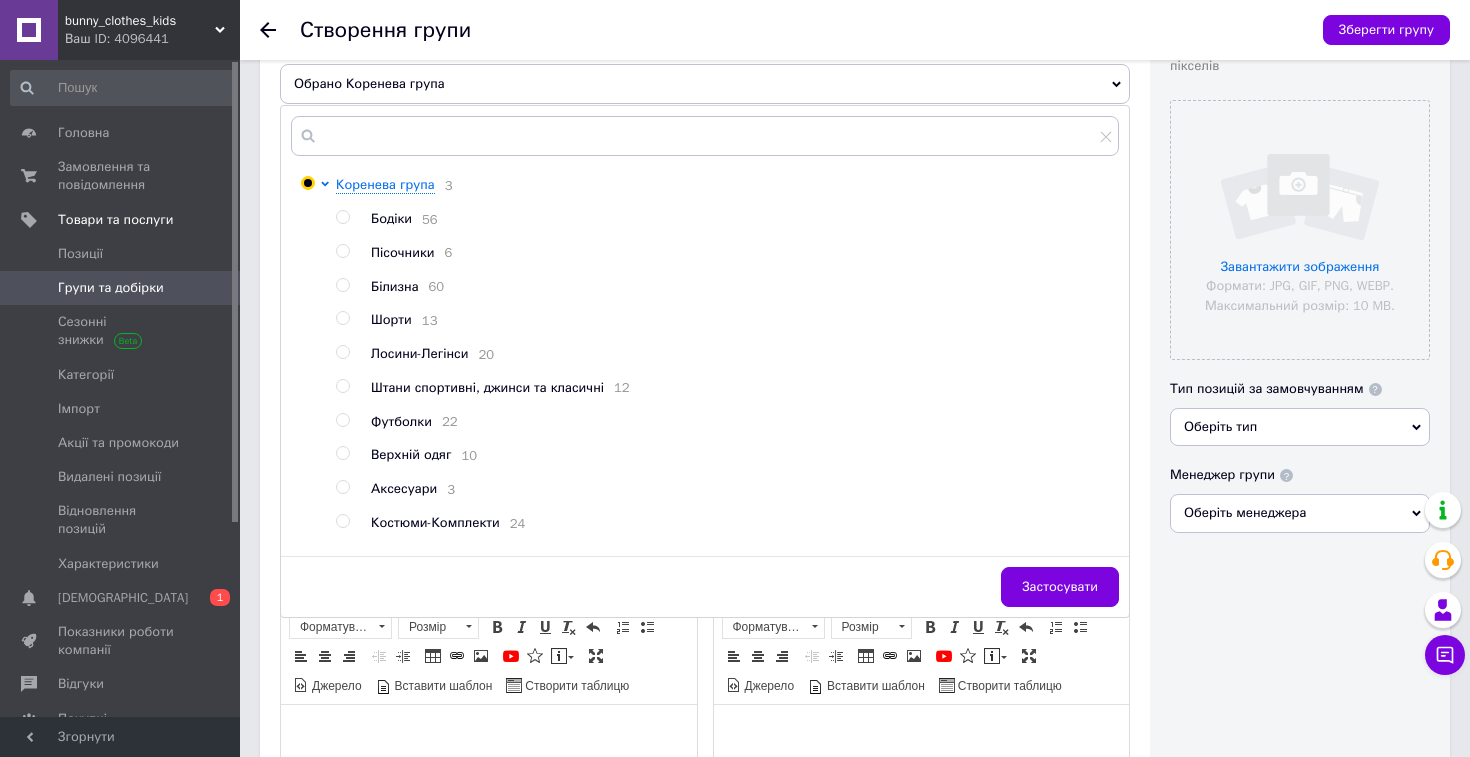 scroll, scrollTop: 0, scrollLeft: 0, axis: both 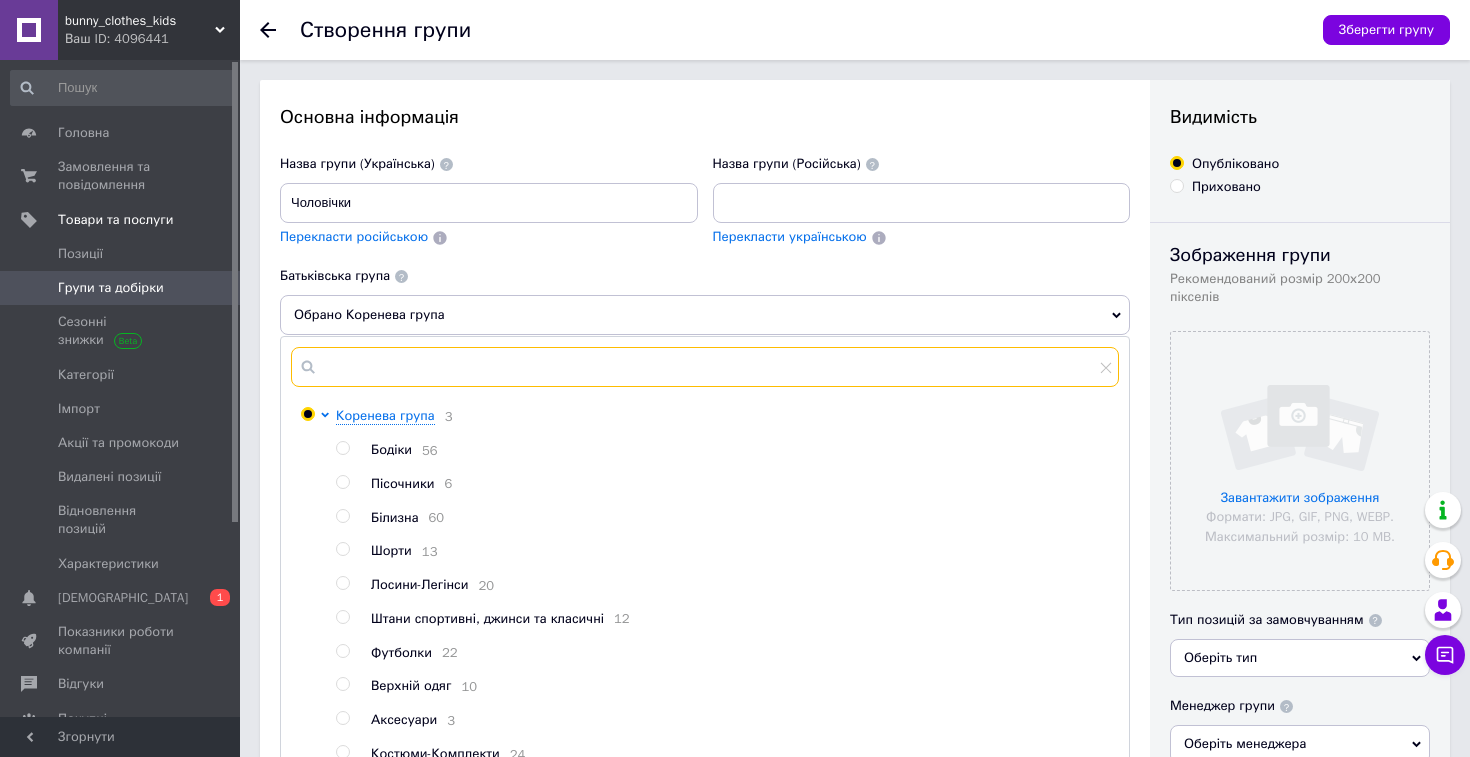 click at bounding box center (705, 367) 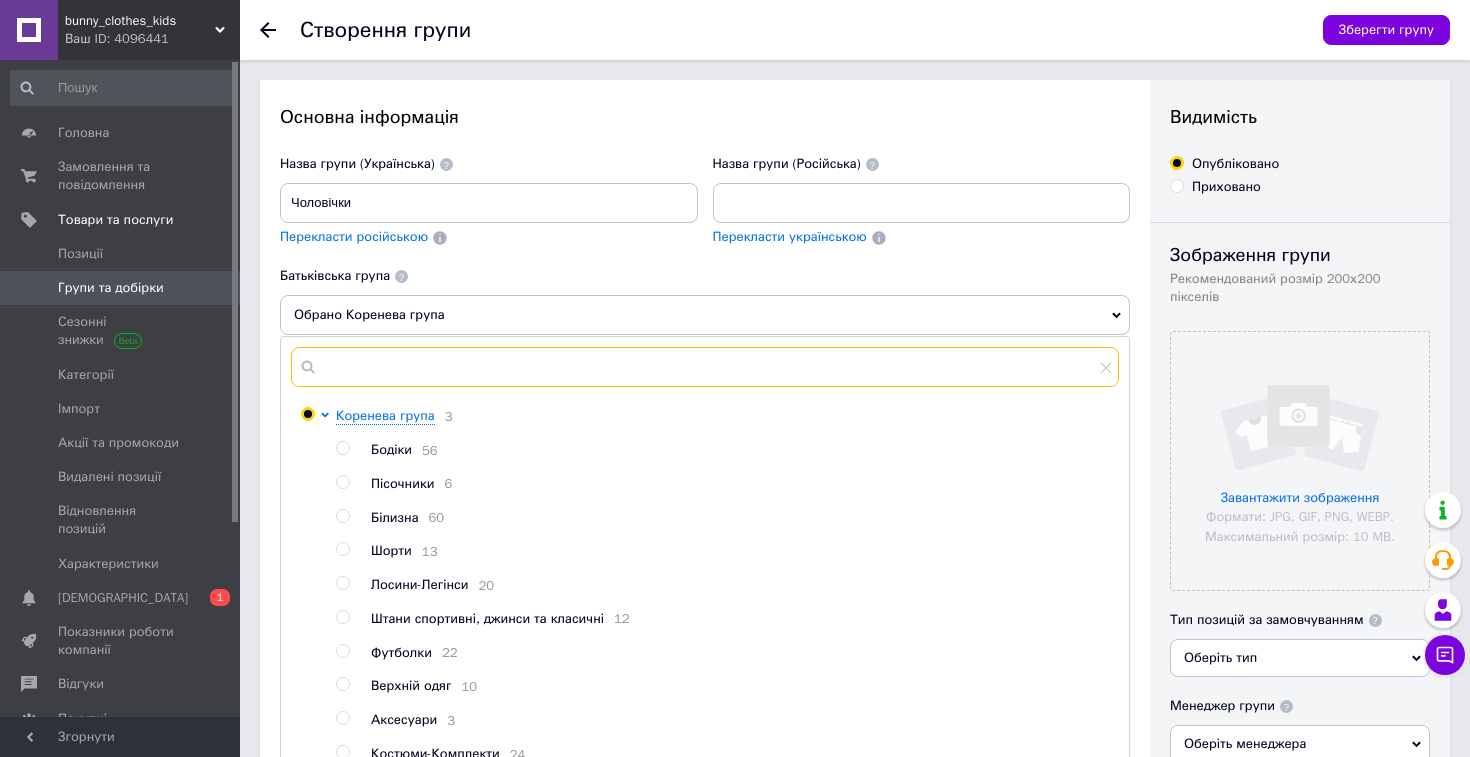 type on "ч" 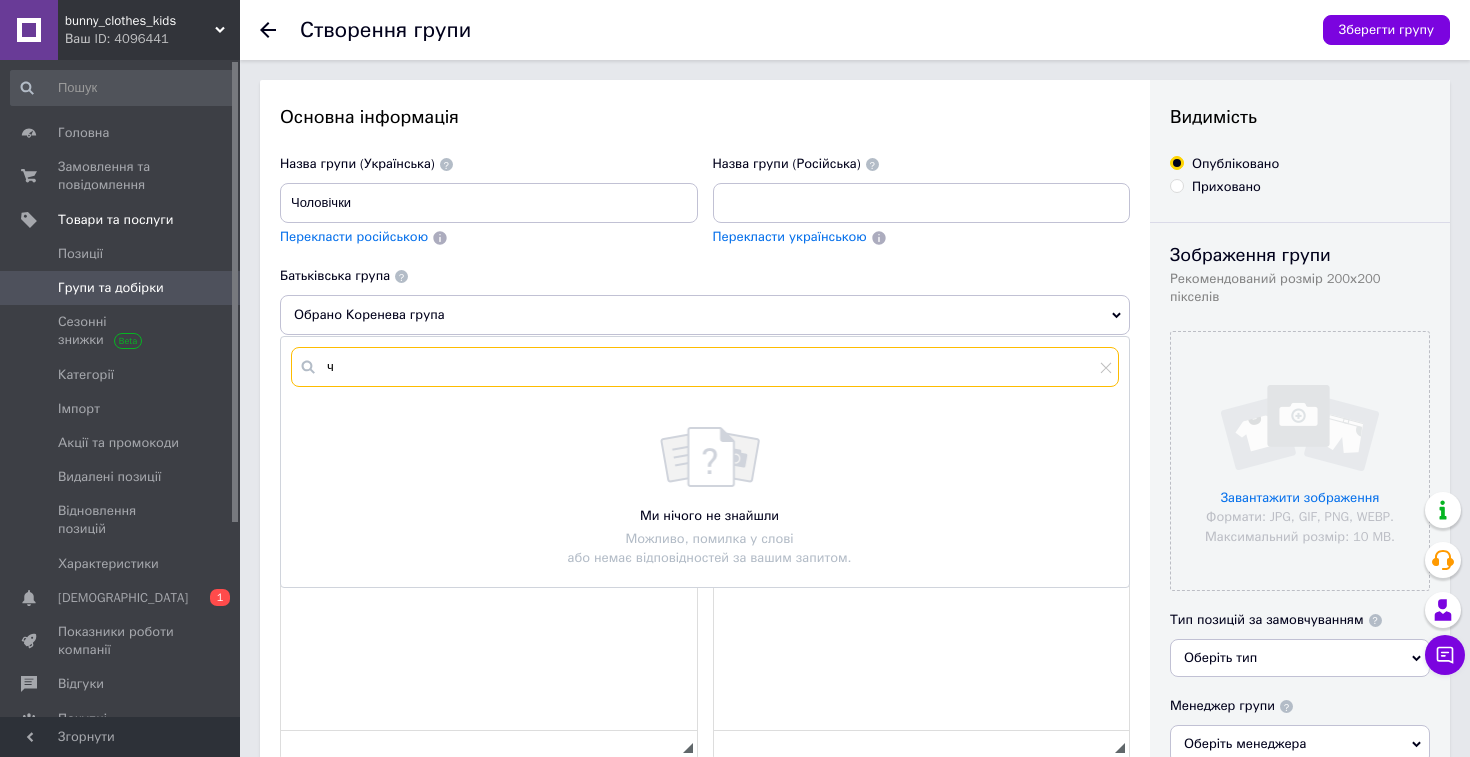 type 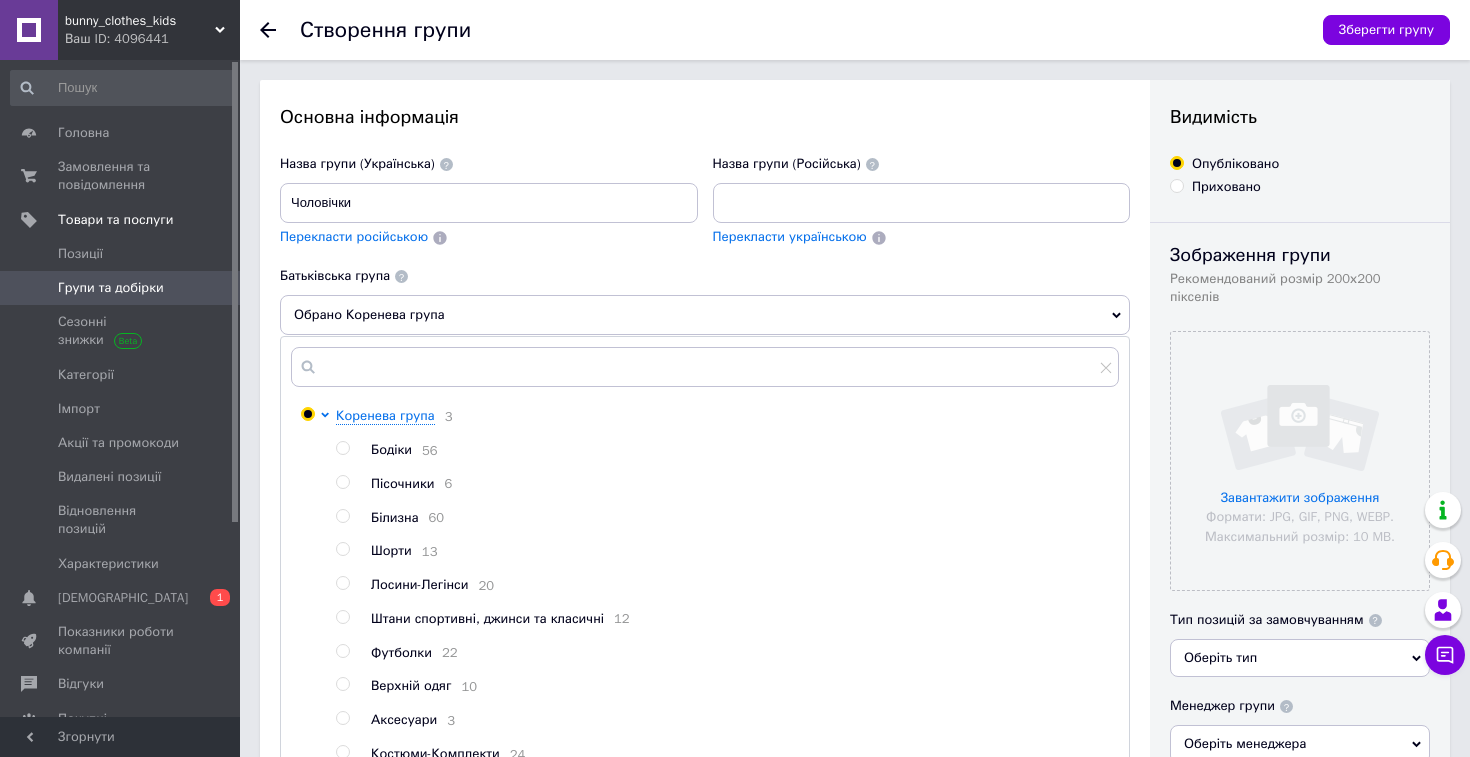 click on "Основна інформація" at bounding box center (705, 117) 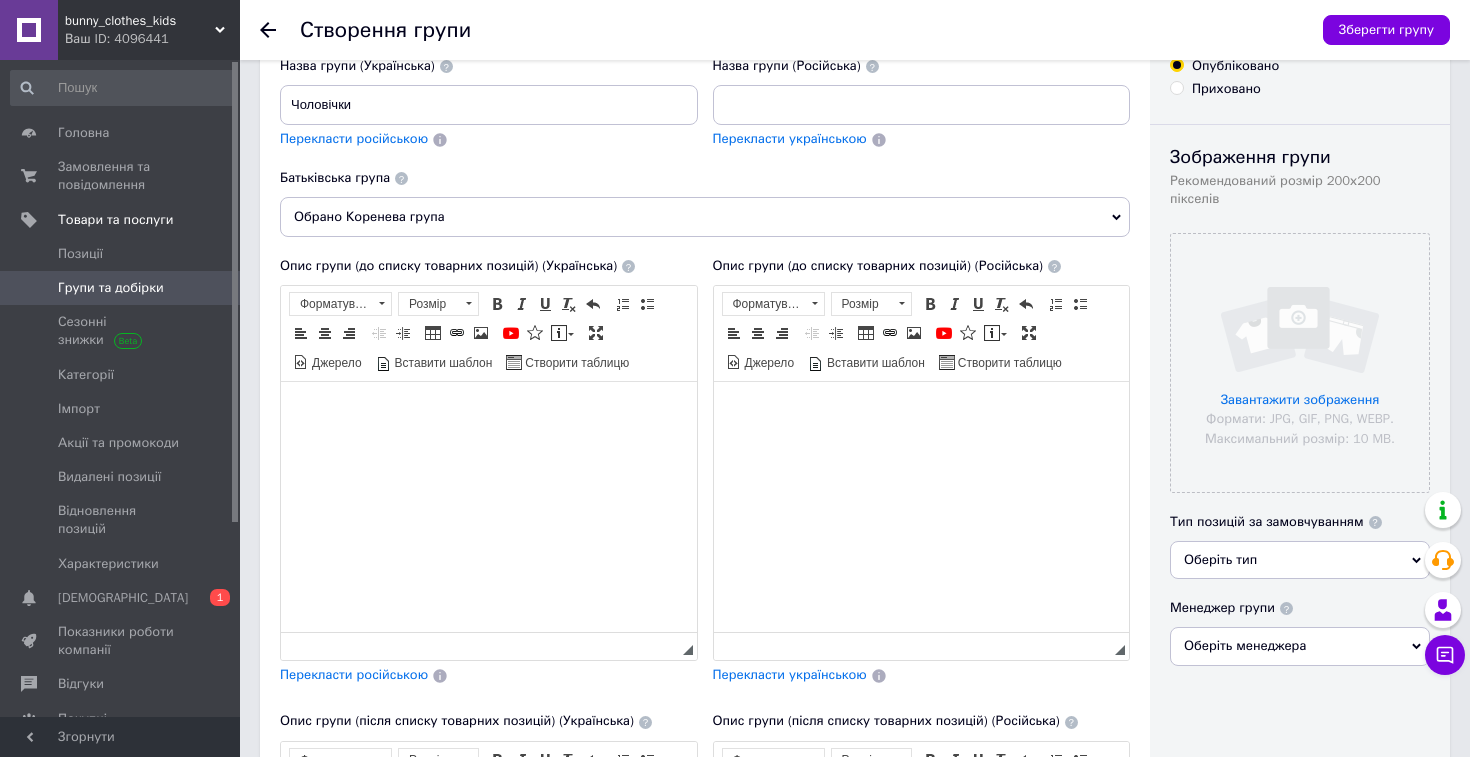 scroll, scrollTop: 94, scrollLeft: 0, axis: vertical 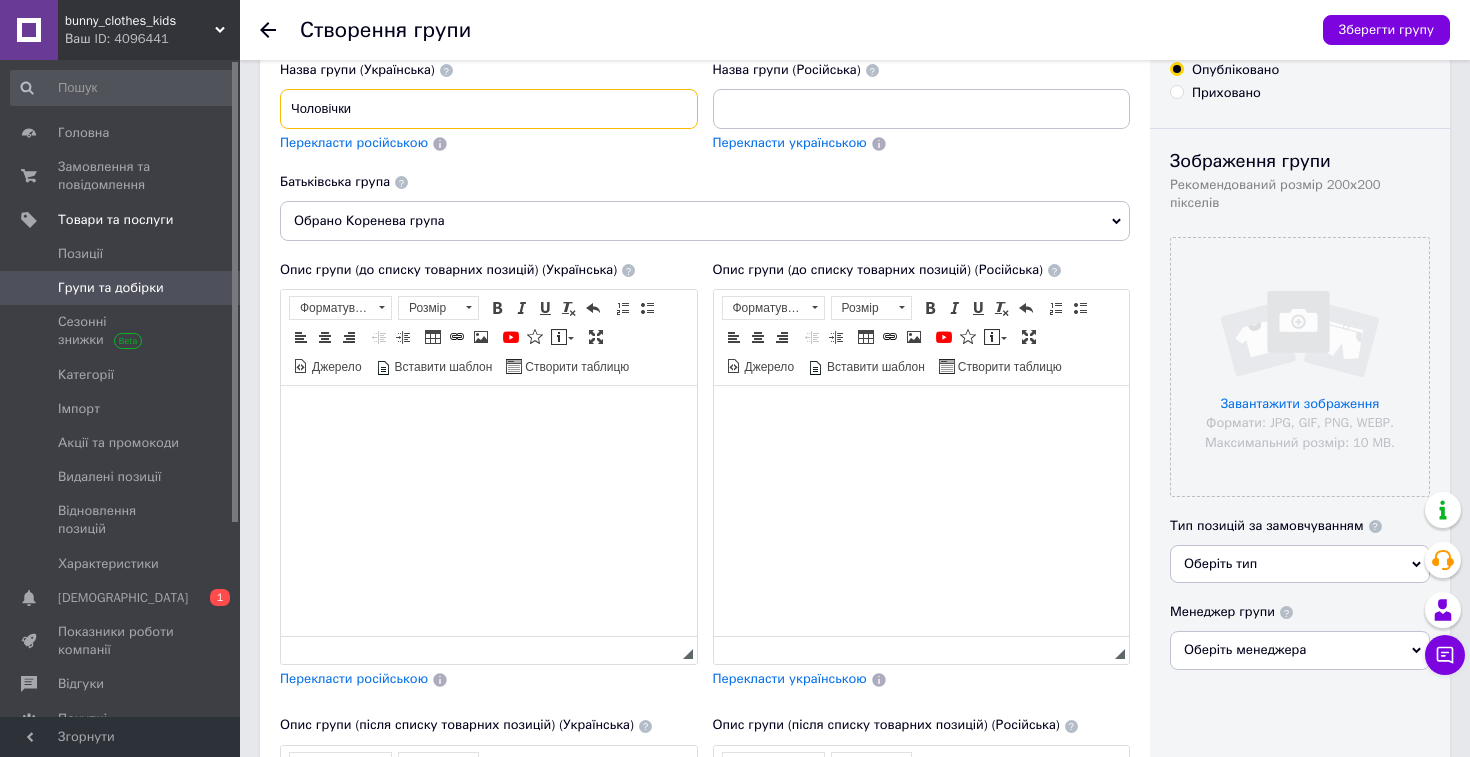 click on "Чоловічки" at bounding box center [489, 109] 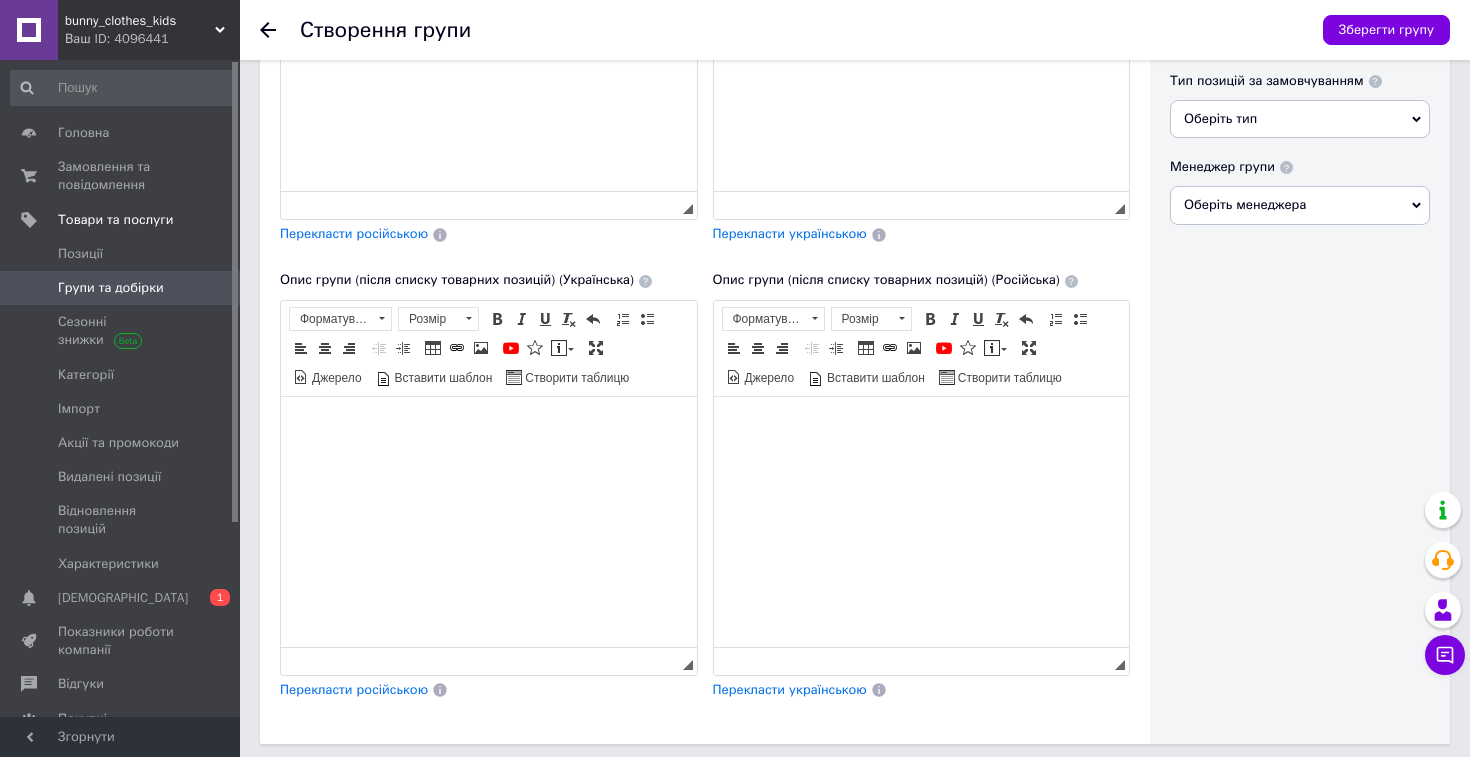 scroll, scrollTop: 606, scrollLeft: 0, axis: vertical 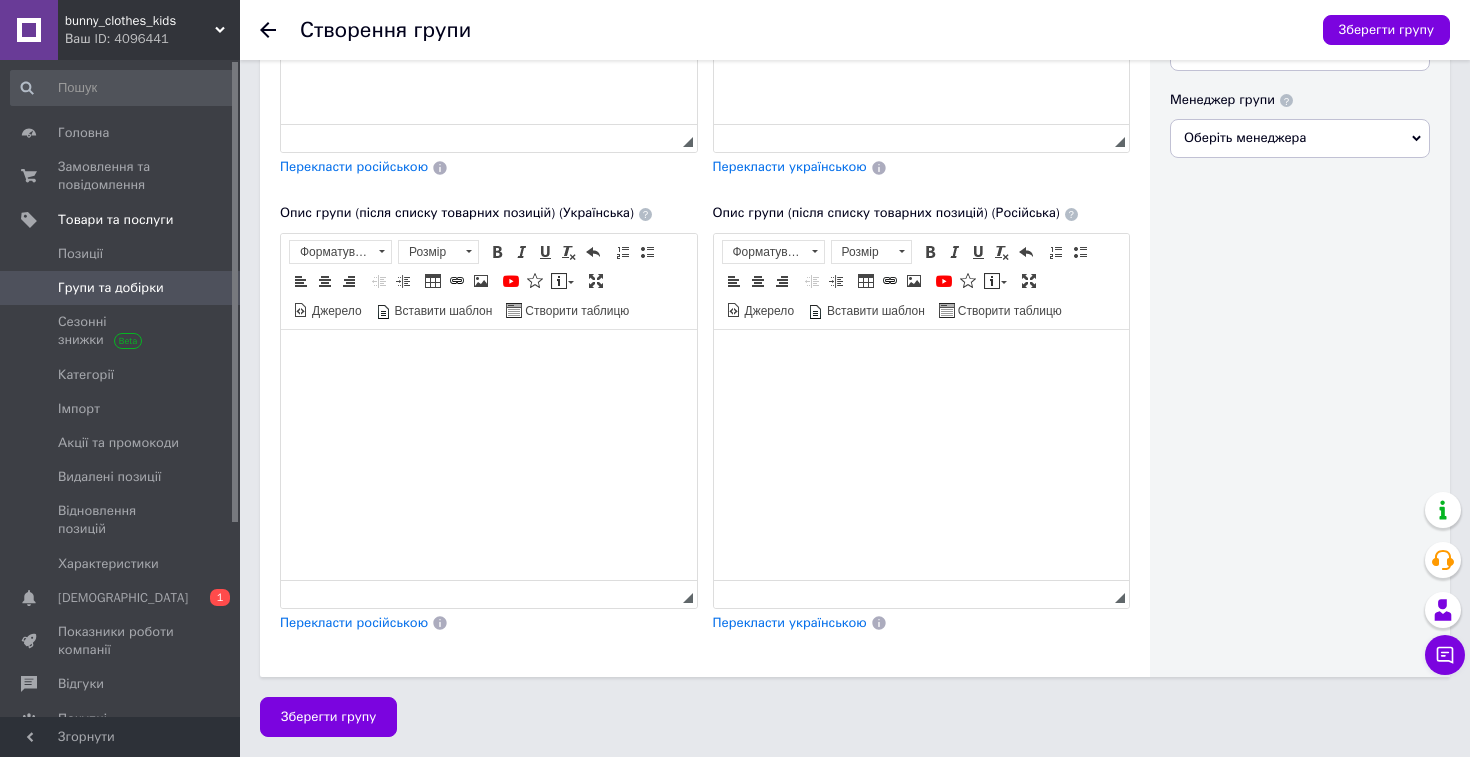 click at bounding box center [489, 359] 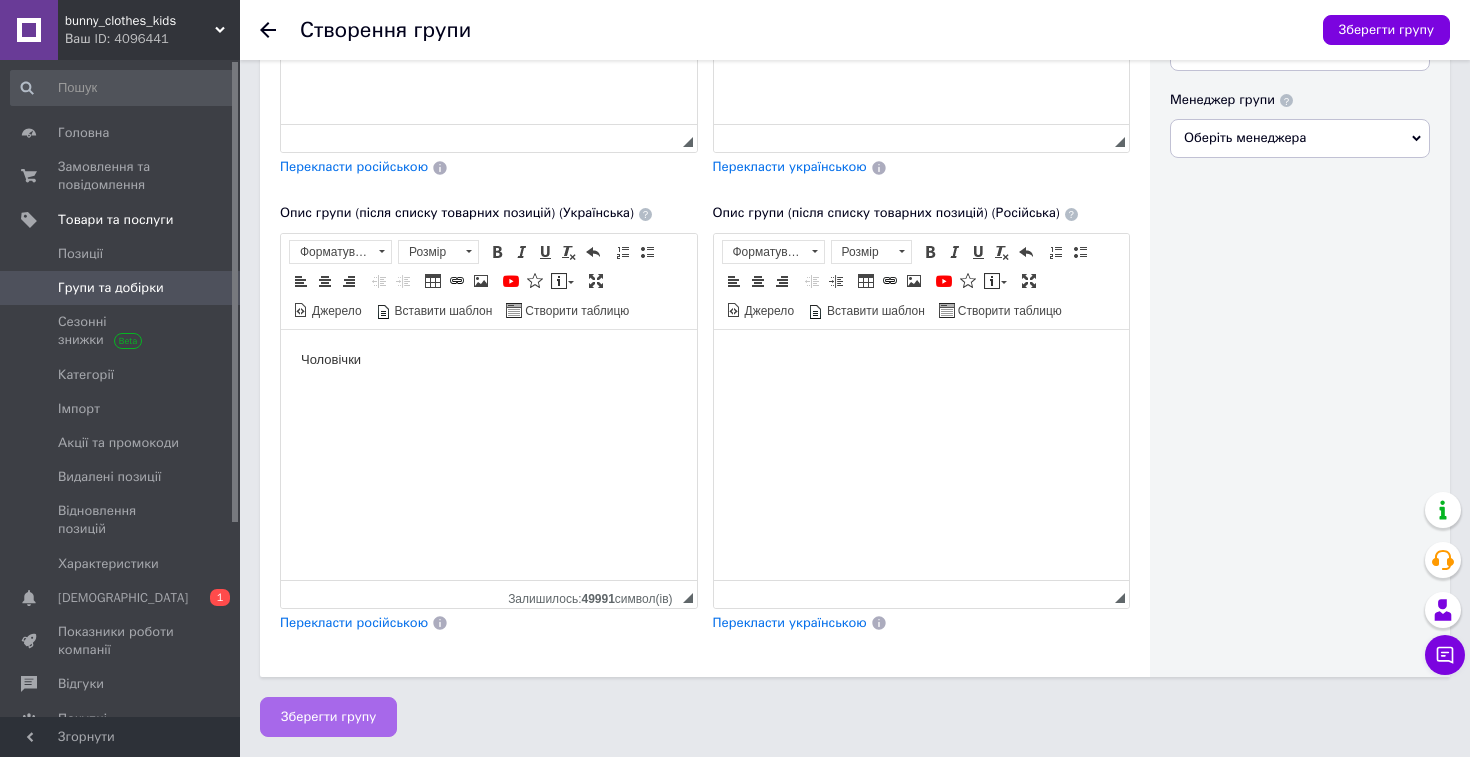 click on "Зберегти групу" at bounding box center [328, 717] 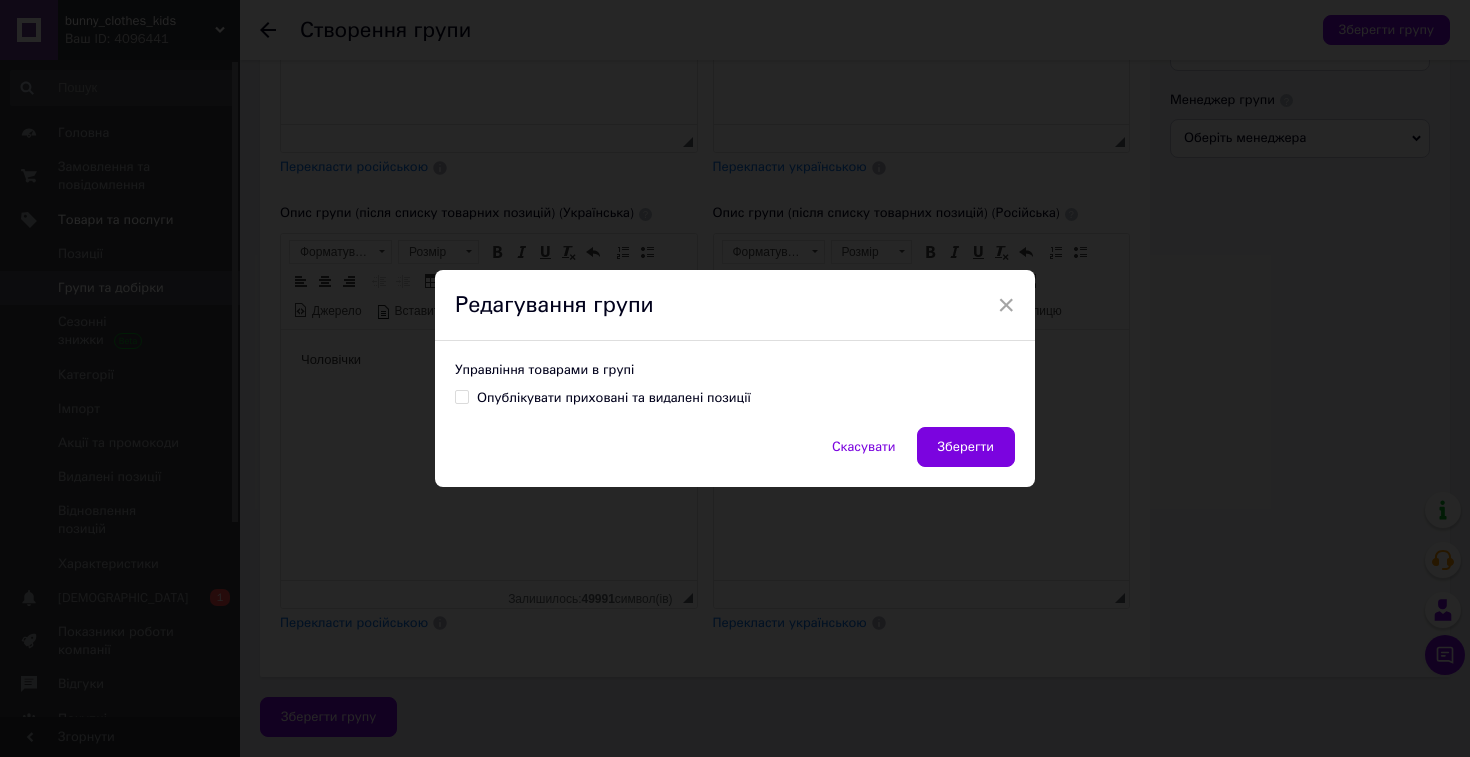 click on "Опублікувати приховані та видалені позиції" at bounding box center [614, 398] 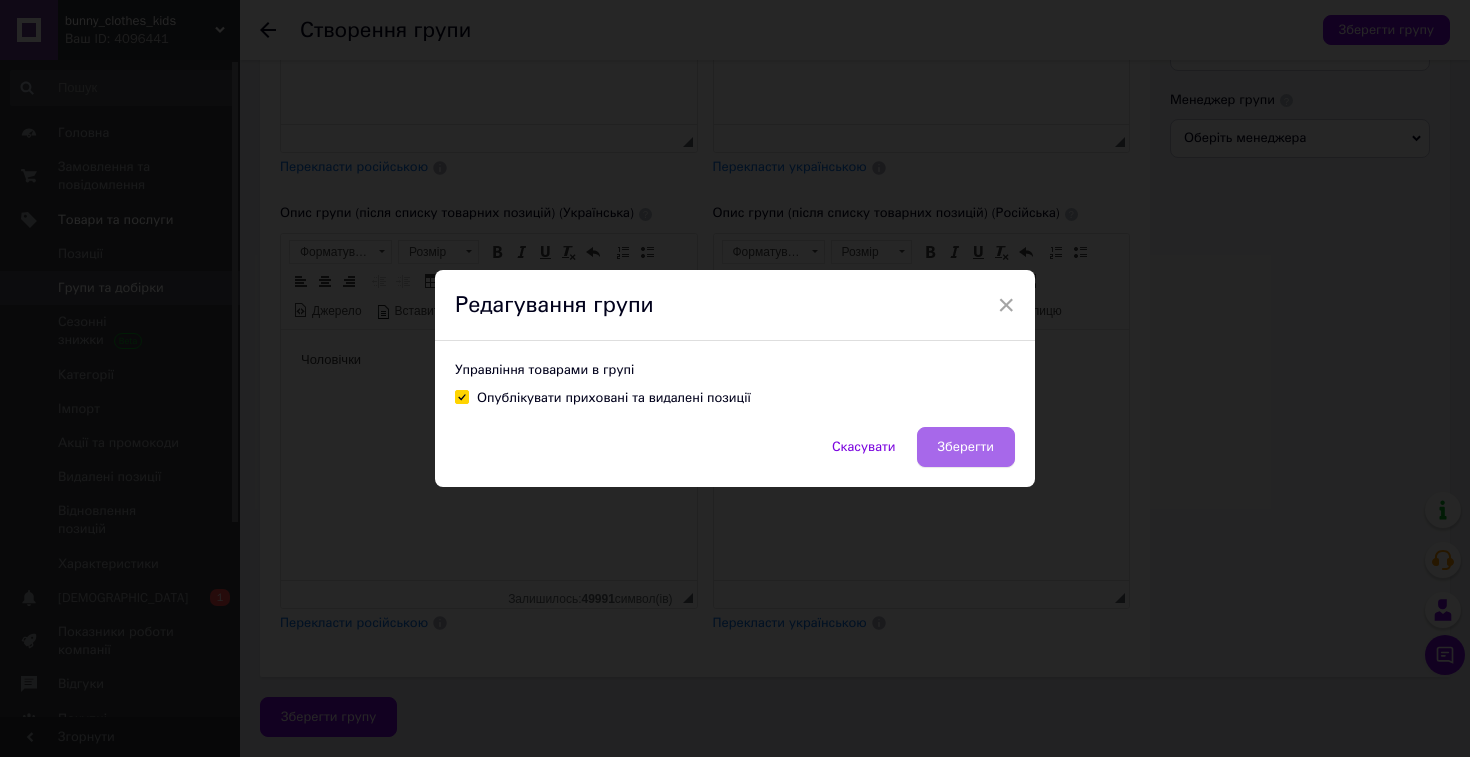 click on "Зберегти" at bounding box center (966, 447) 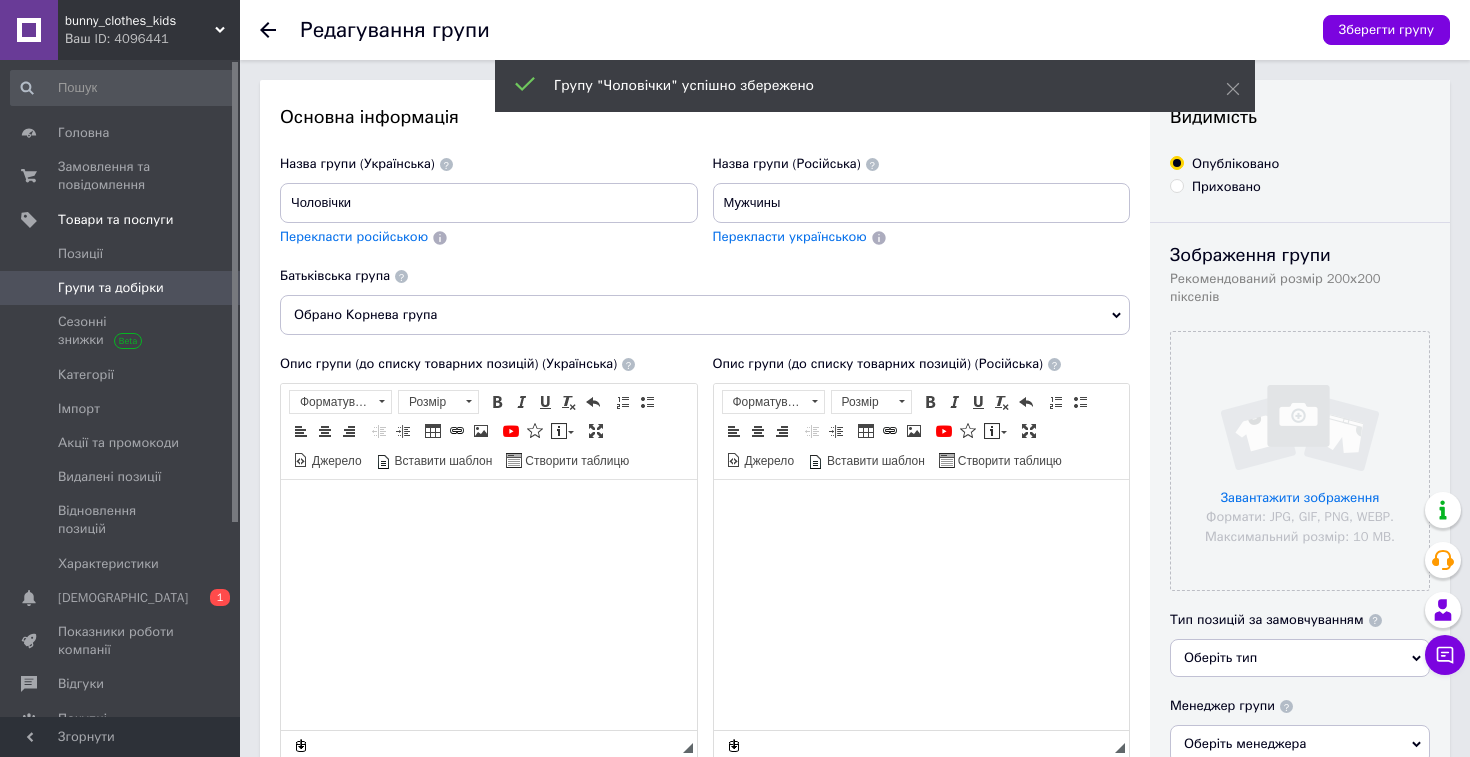scroll, scrollTop: 0, scrollLeft: 0, axis: both 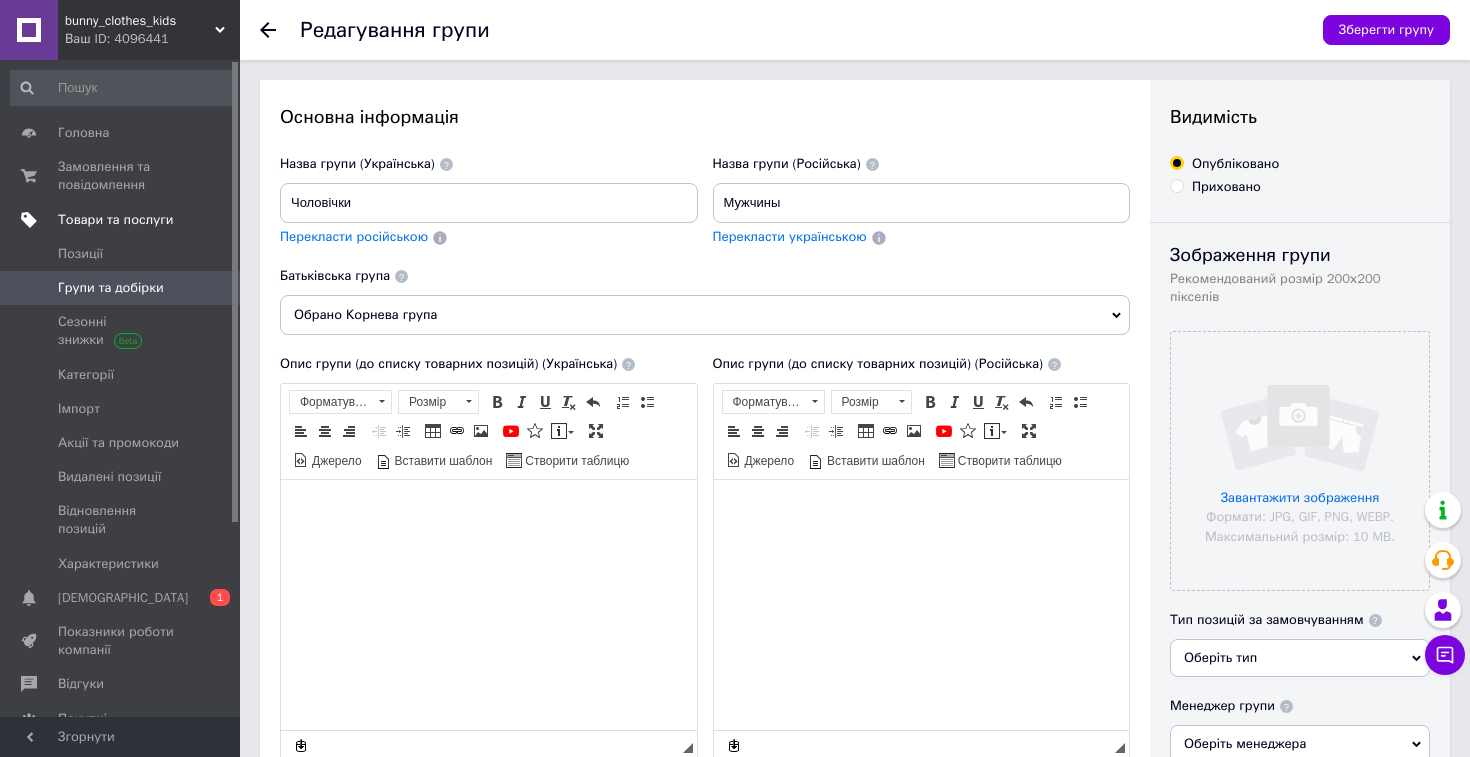 click on "Товари та послуги" at bounding box center [115, 220] 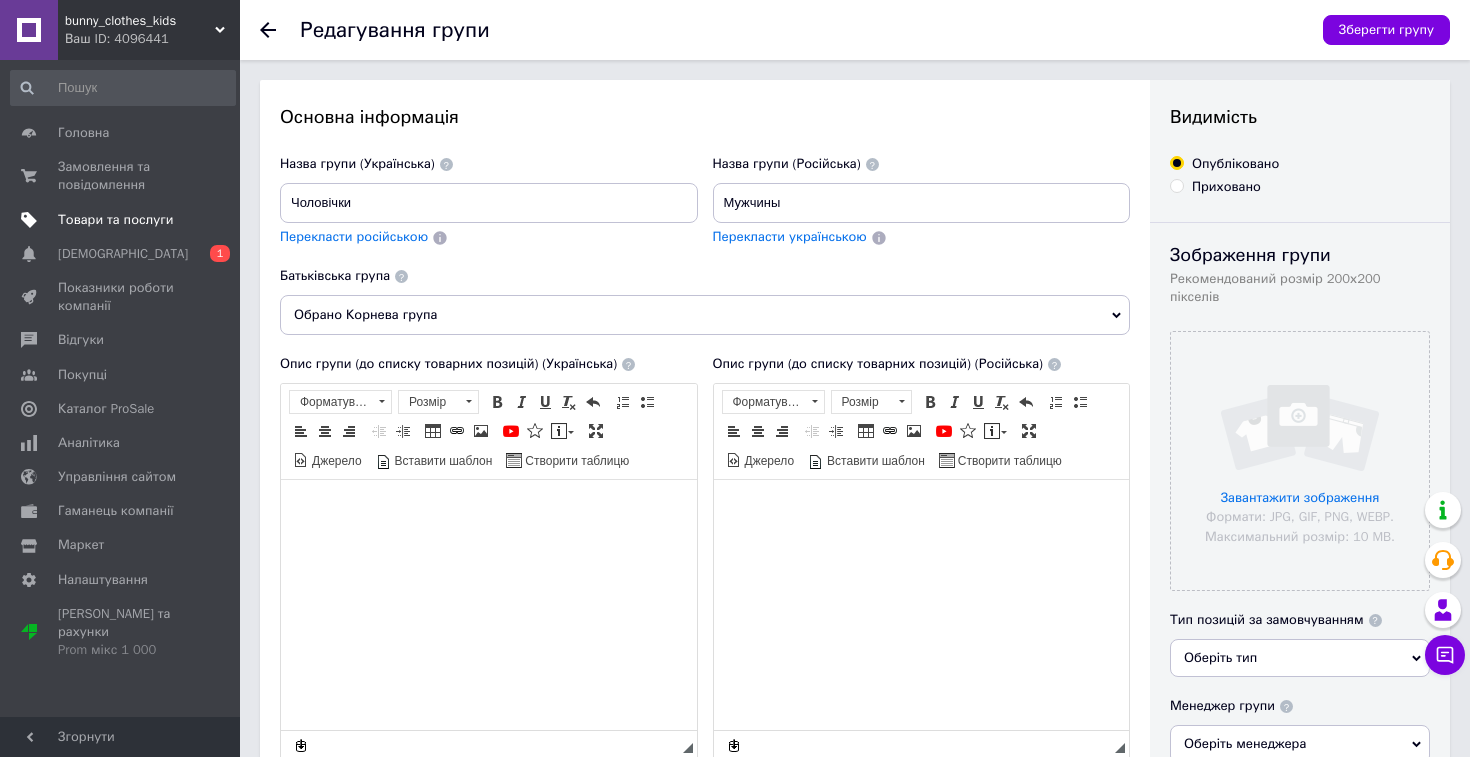 click on "Товари та послуги" at bounding box center [115, 220] 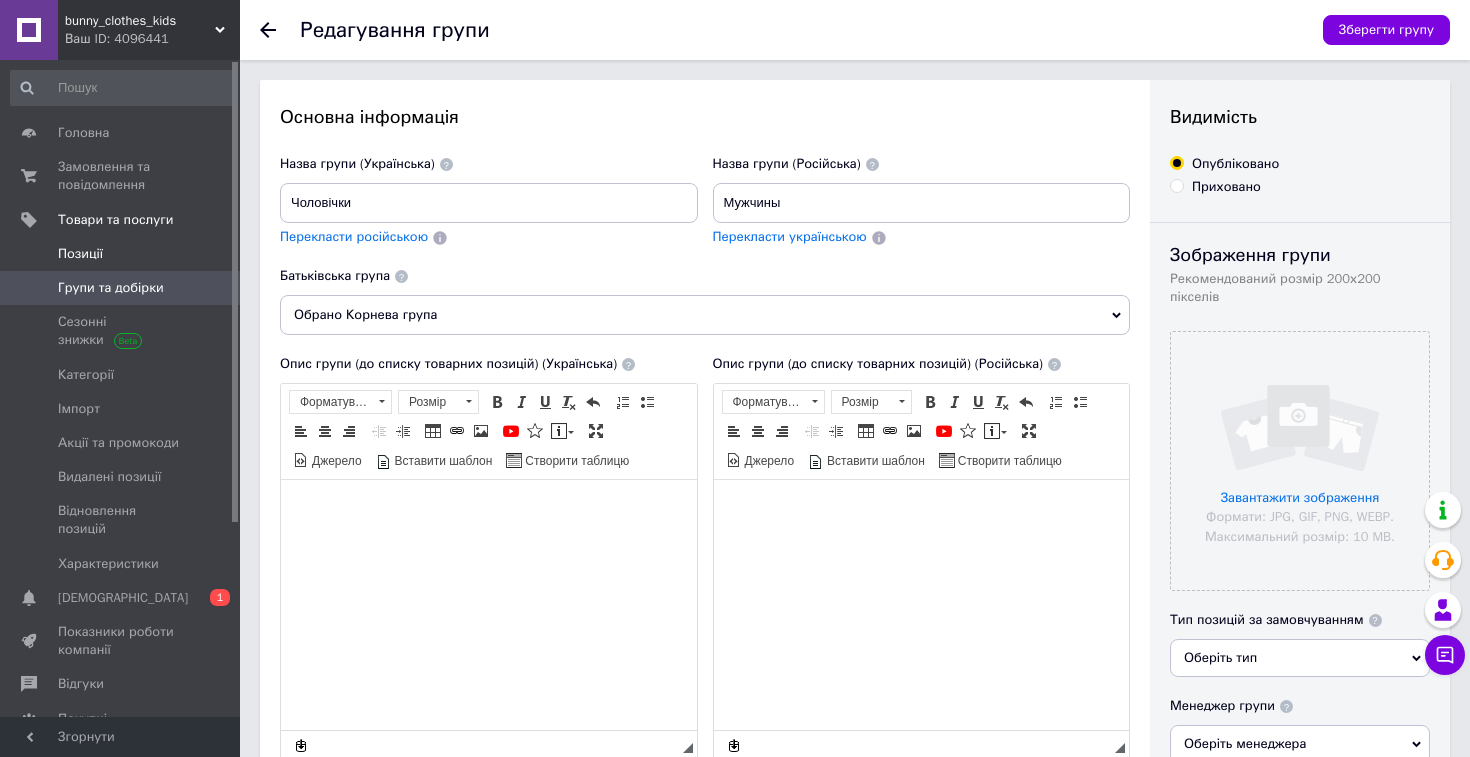 click on "Позиції" at bounding box center [80, 254] 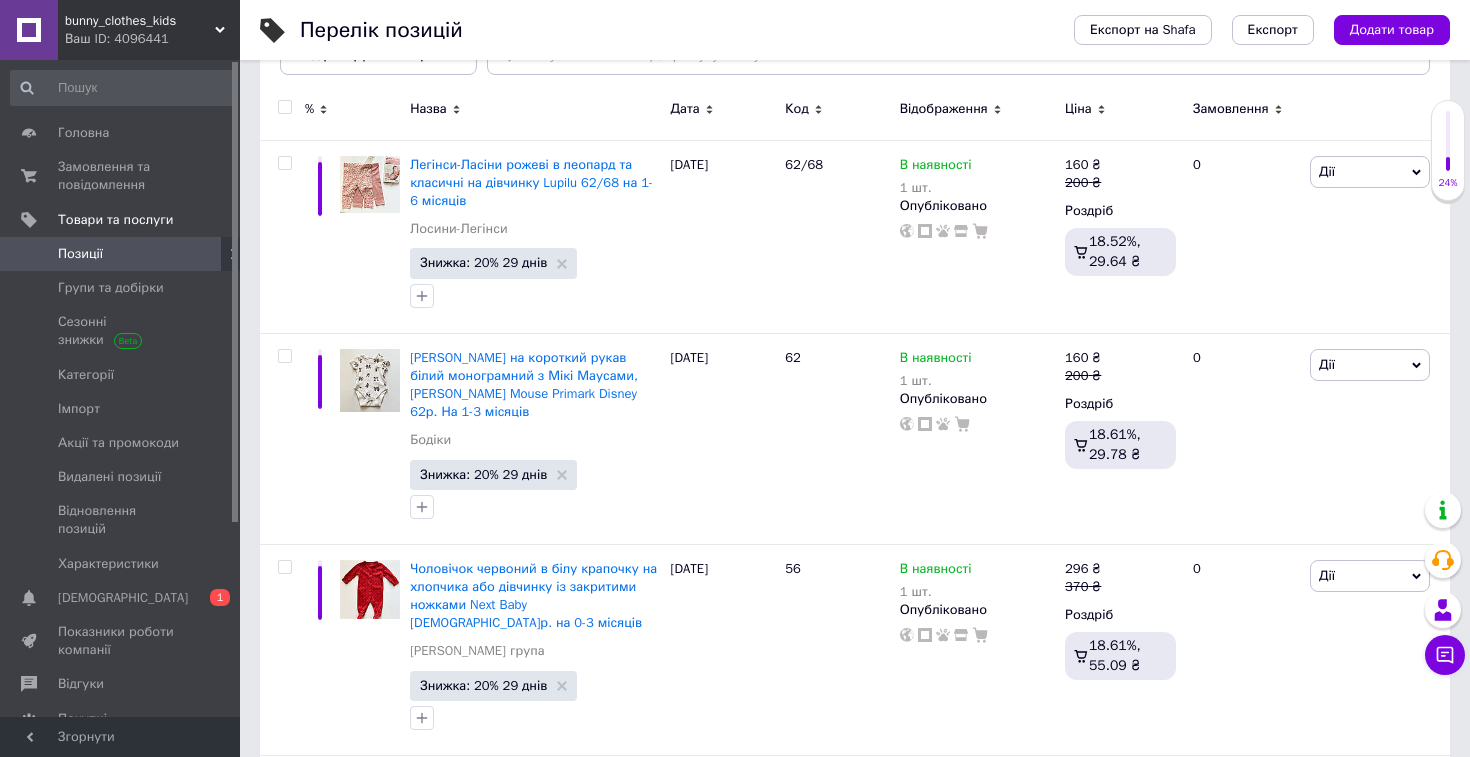 scroll, scrollTop: 297, scrollLeft: 0, axis: vertical 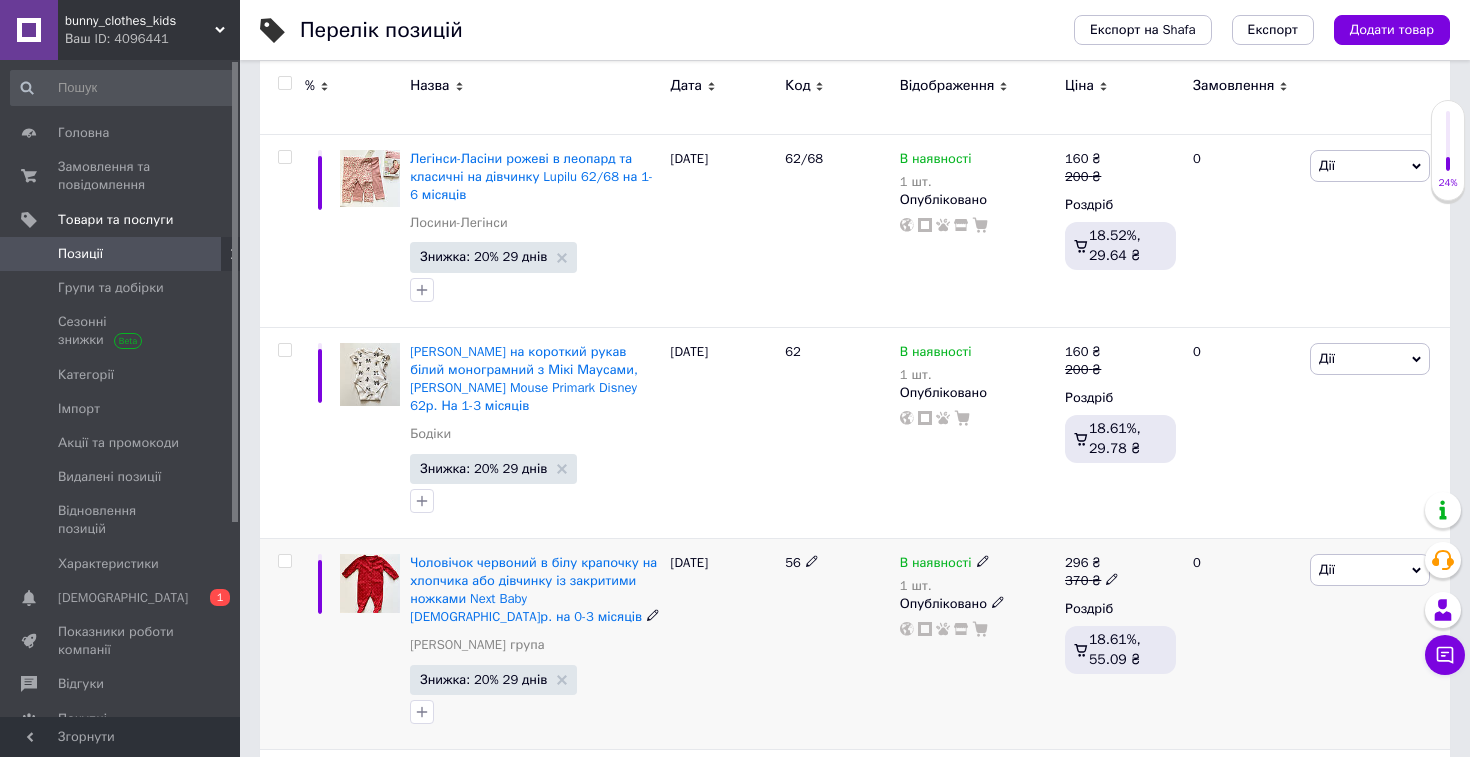 click at bounding box center [284, 561] 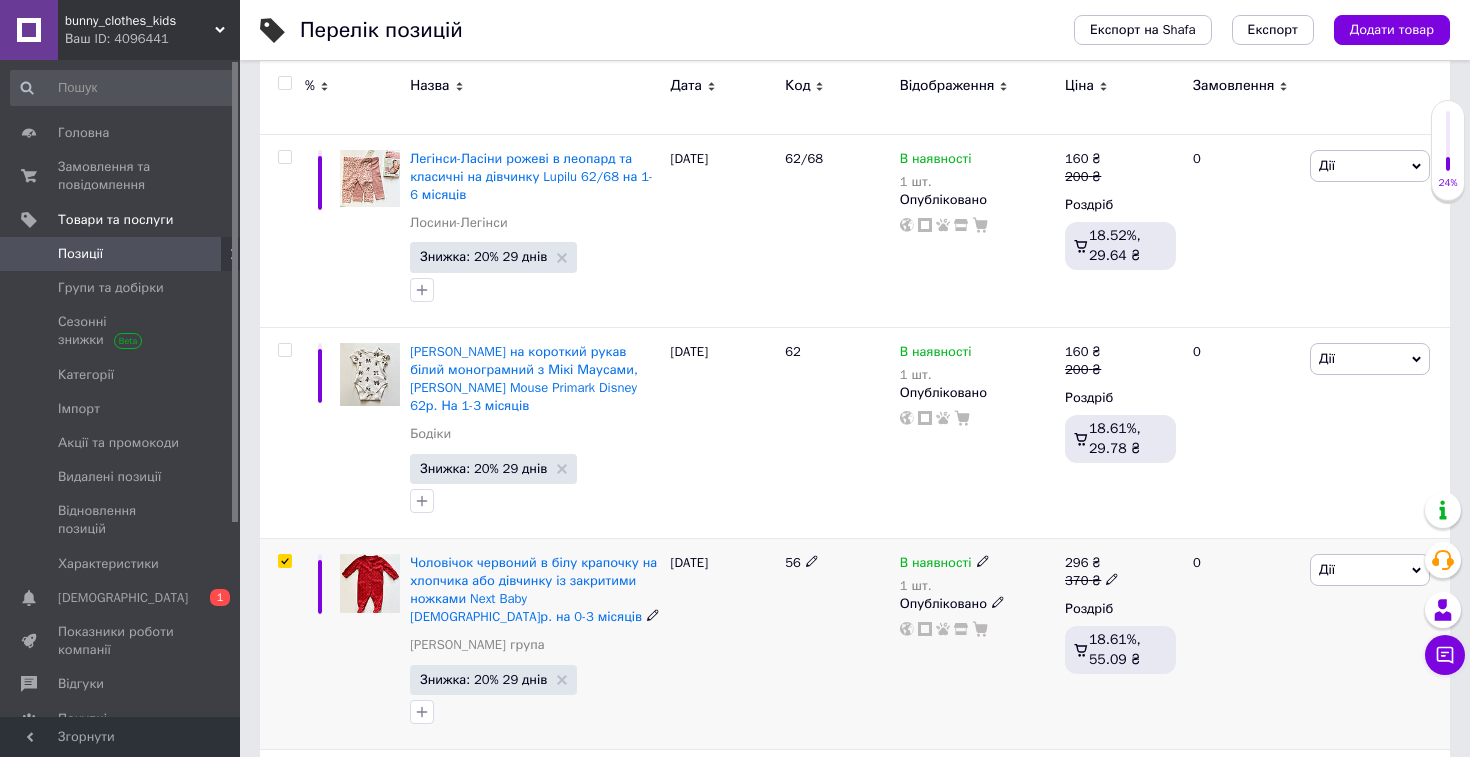 checkbox on "true" 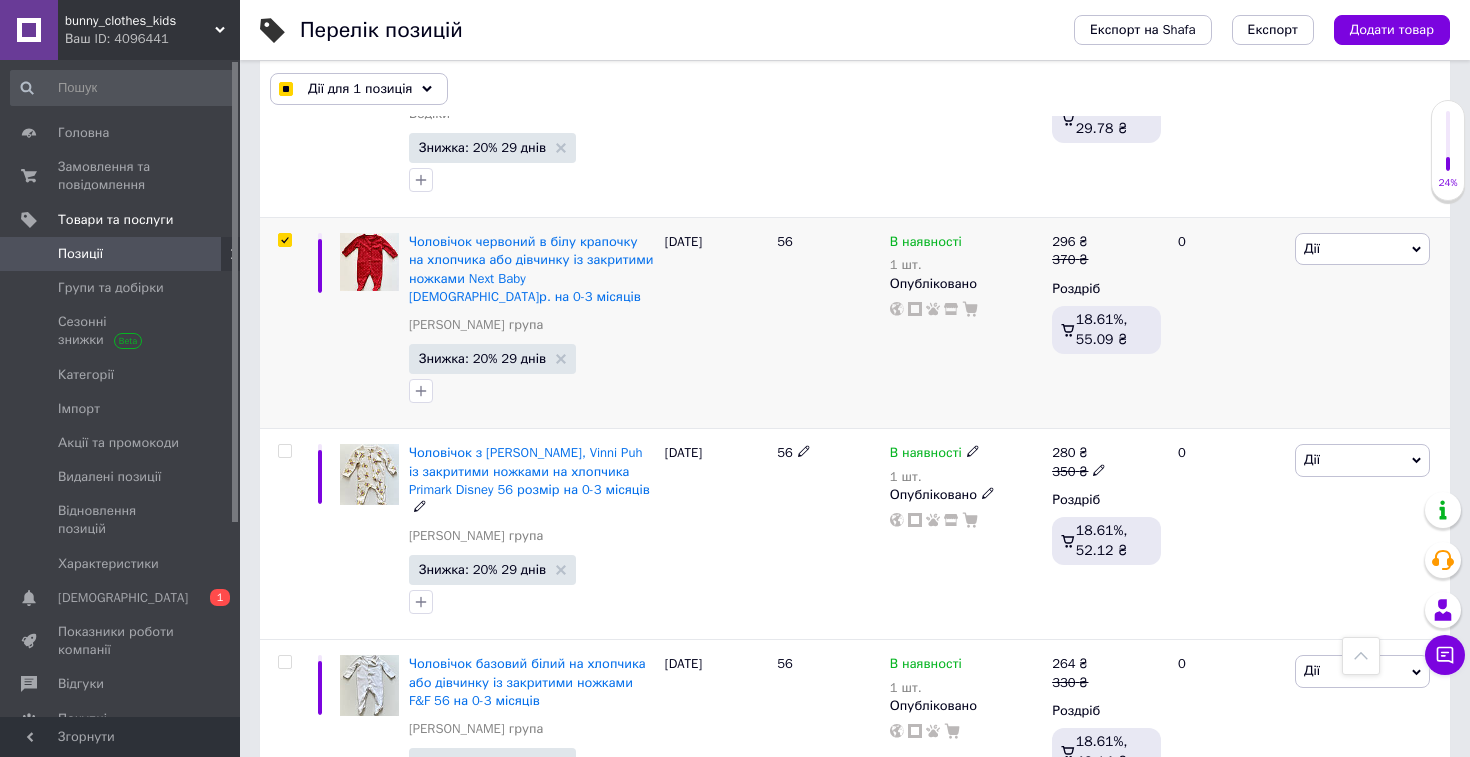 scroll, scrollTop: 628, scrollLeft: 0, axis: vertical 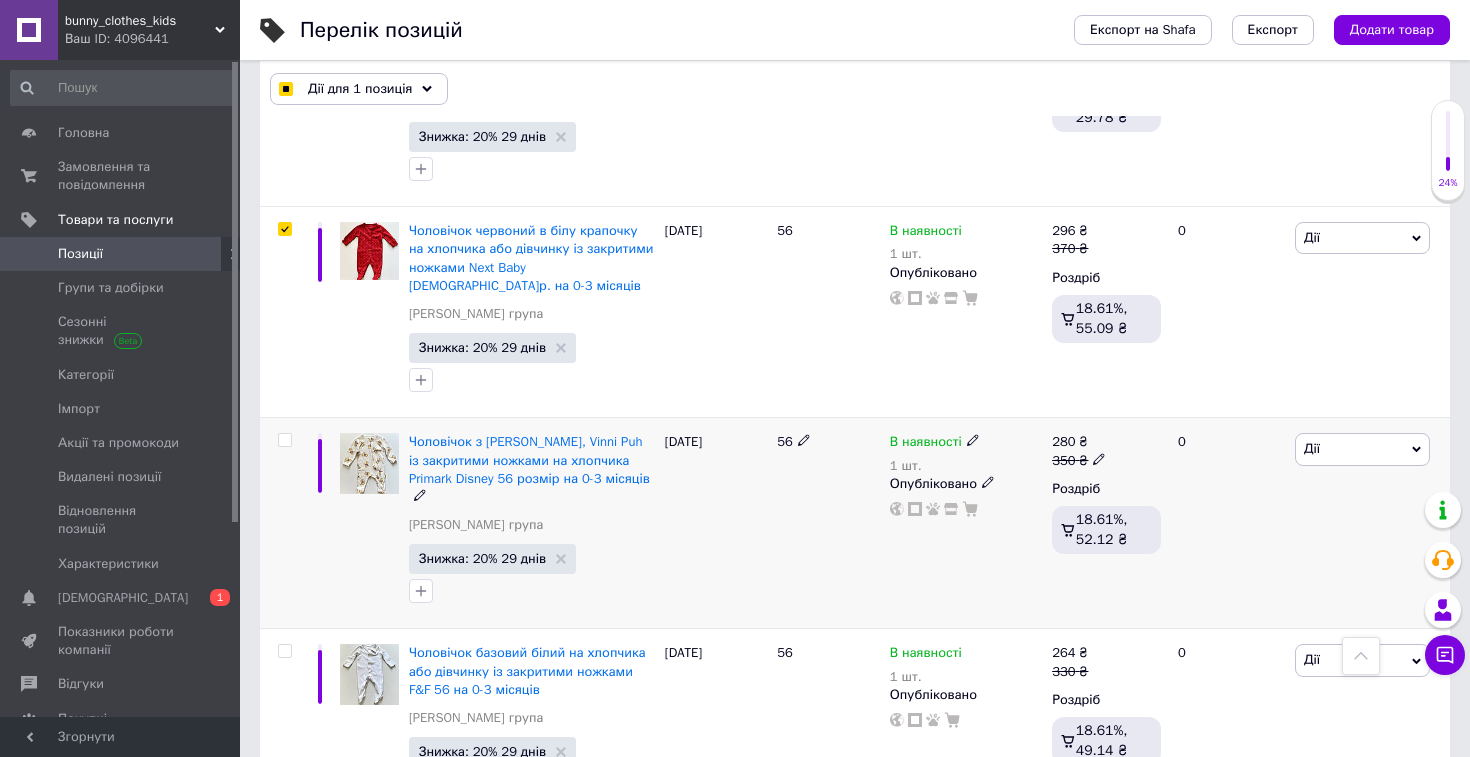 click at bounding box center (284, 440) 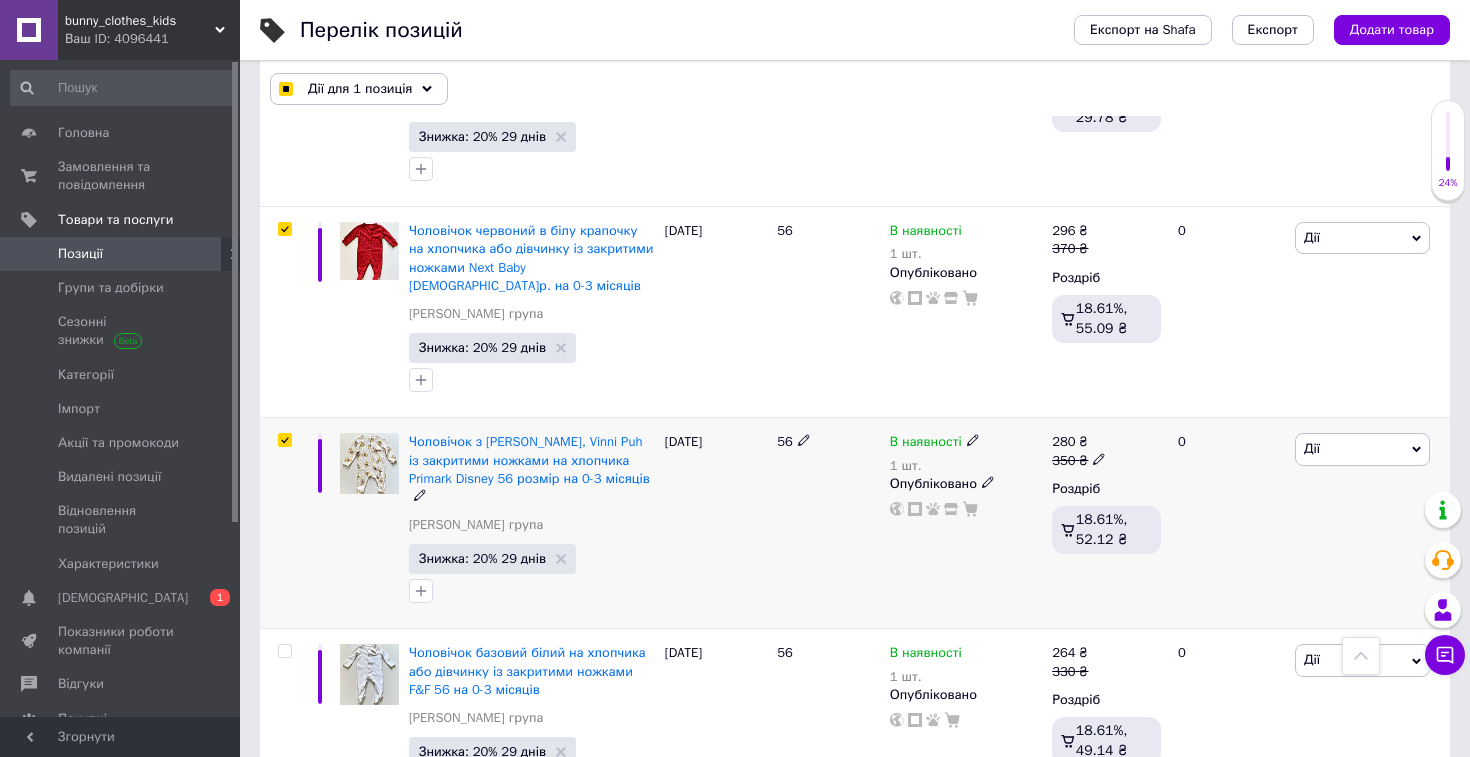 checkbox on "true" 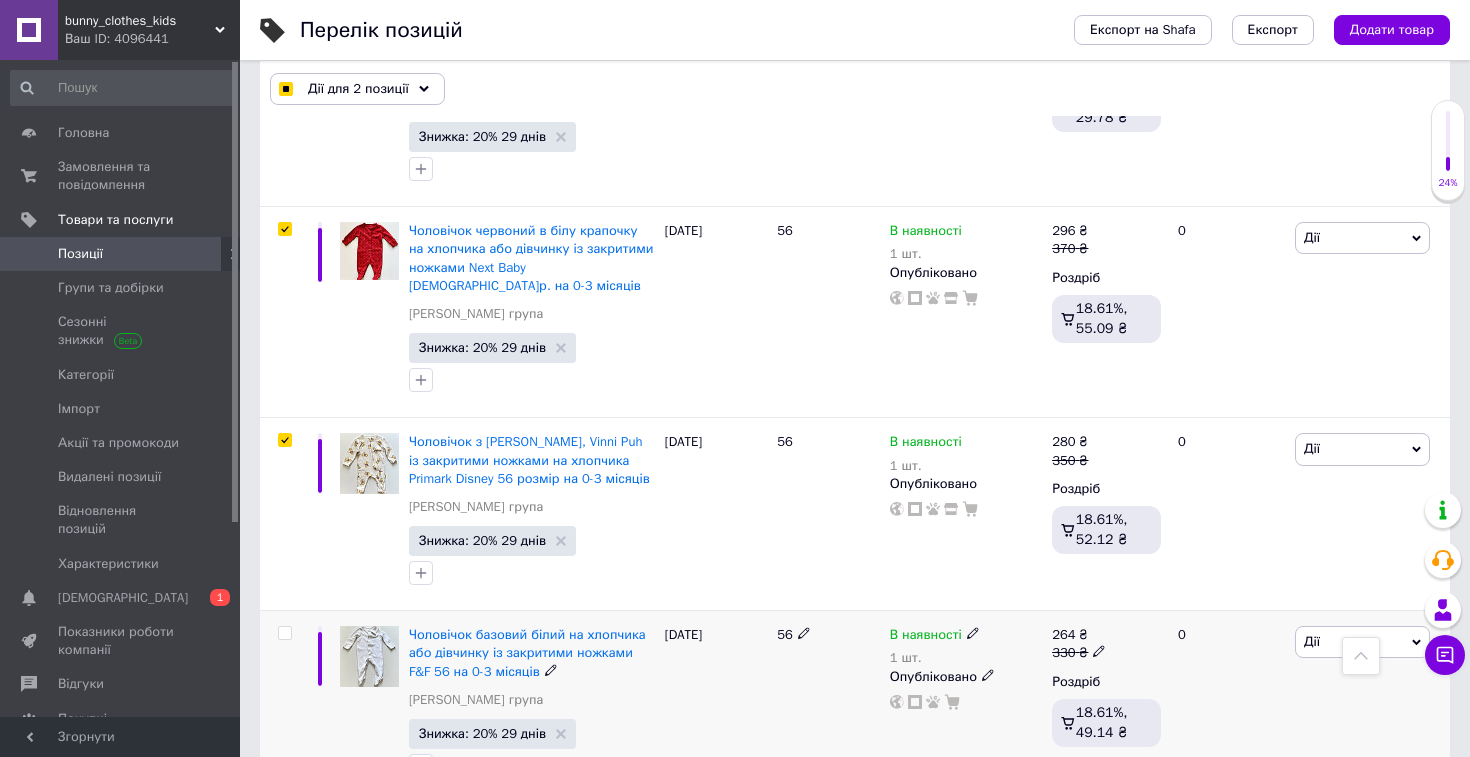 click at bounding box center (284, 633) 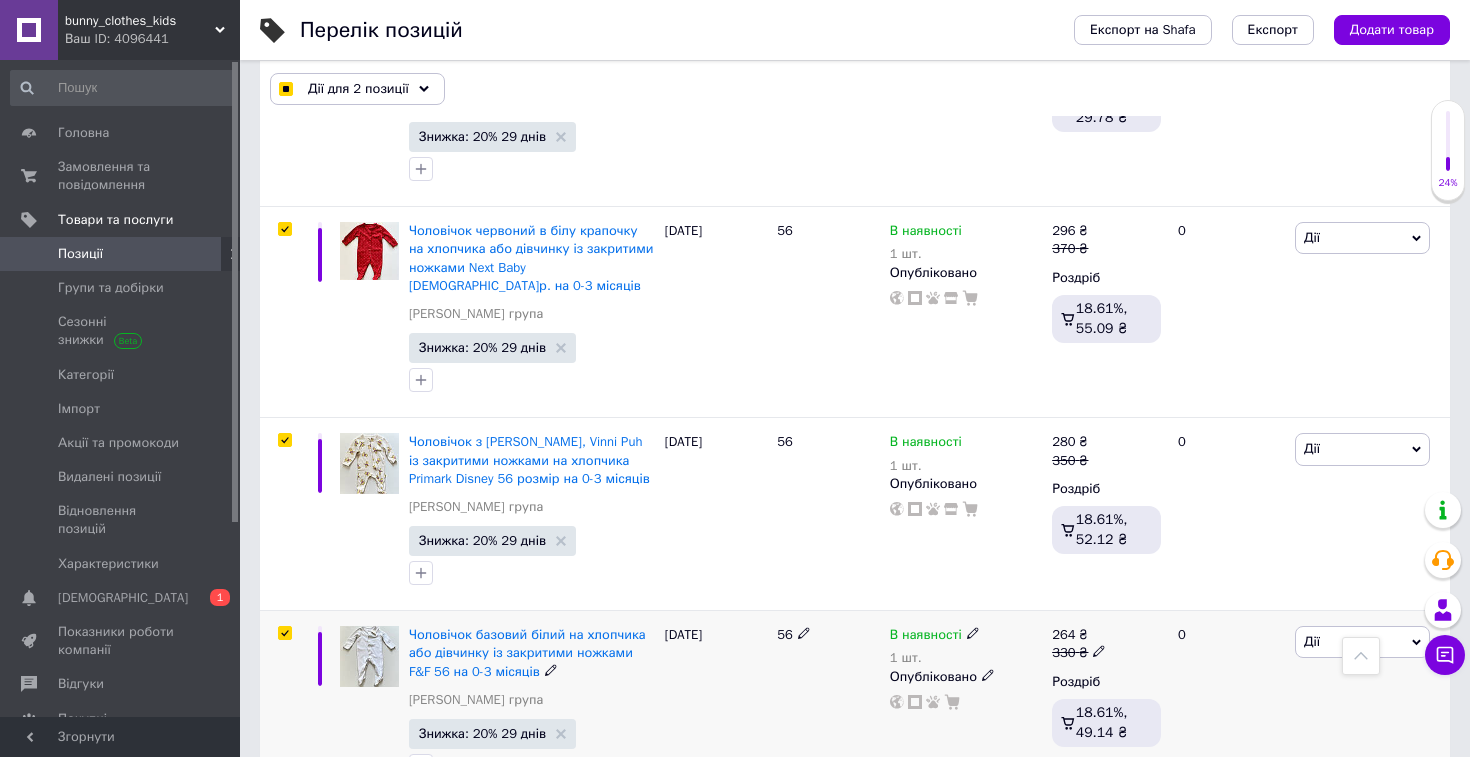 checkbox on "true" 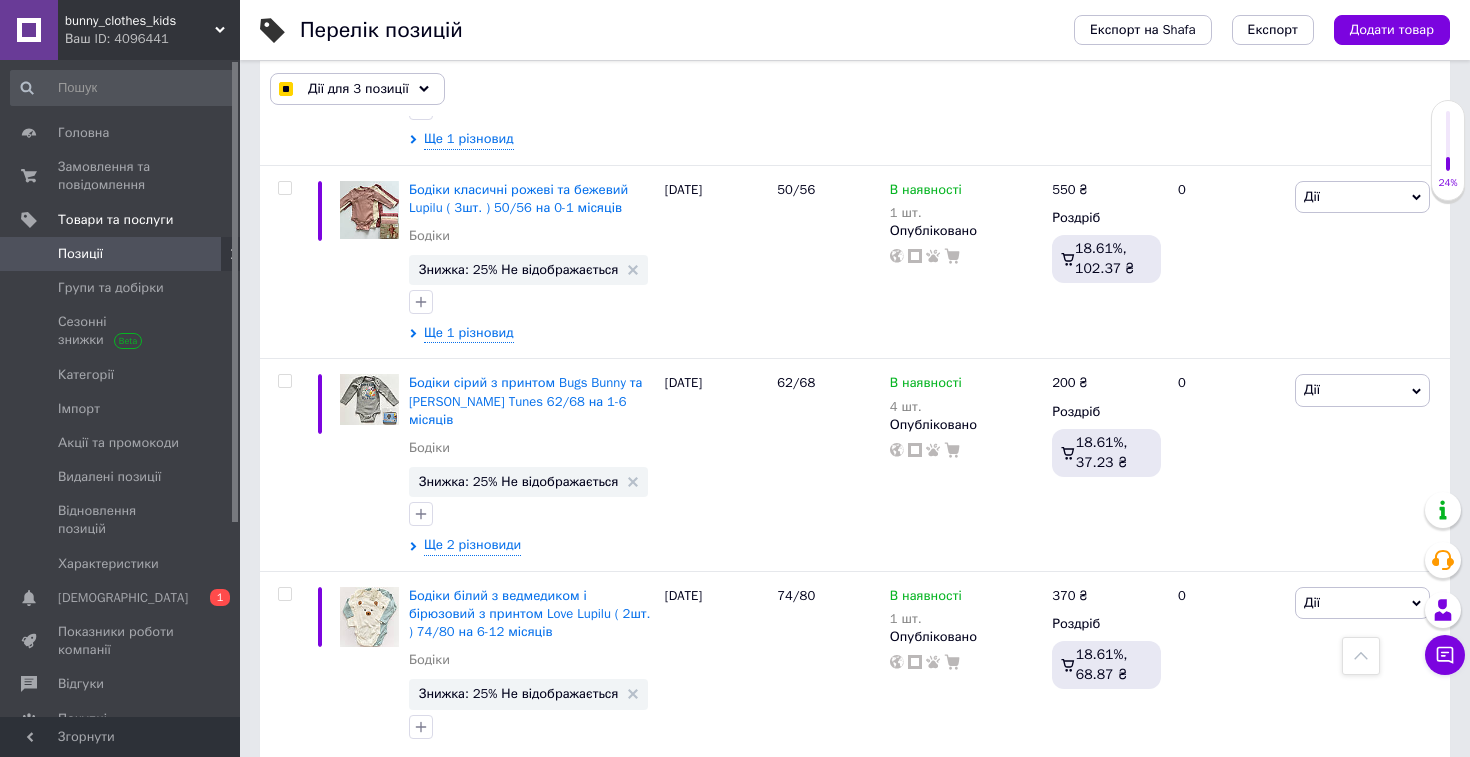 scroll, scrollTop: 9275, scrollLeft: 0, axis: vertical 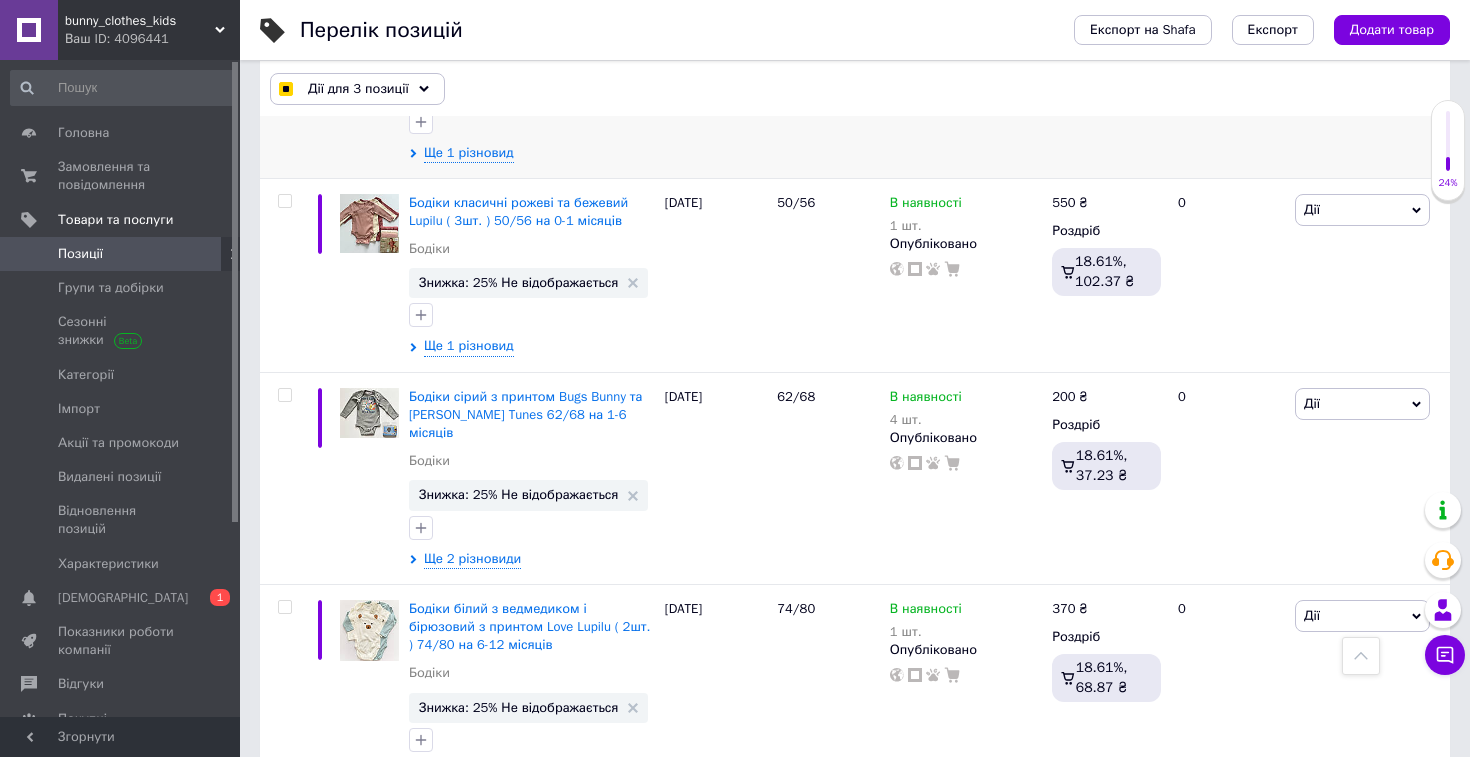 click at bounding box center (284, -11) 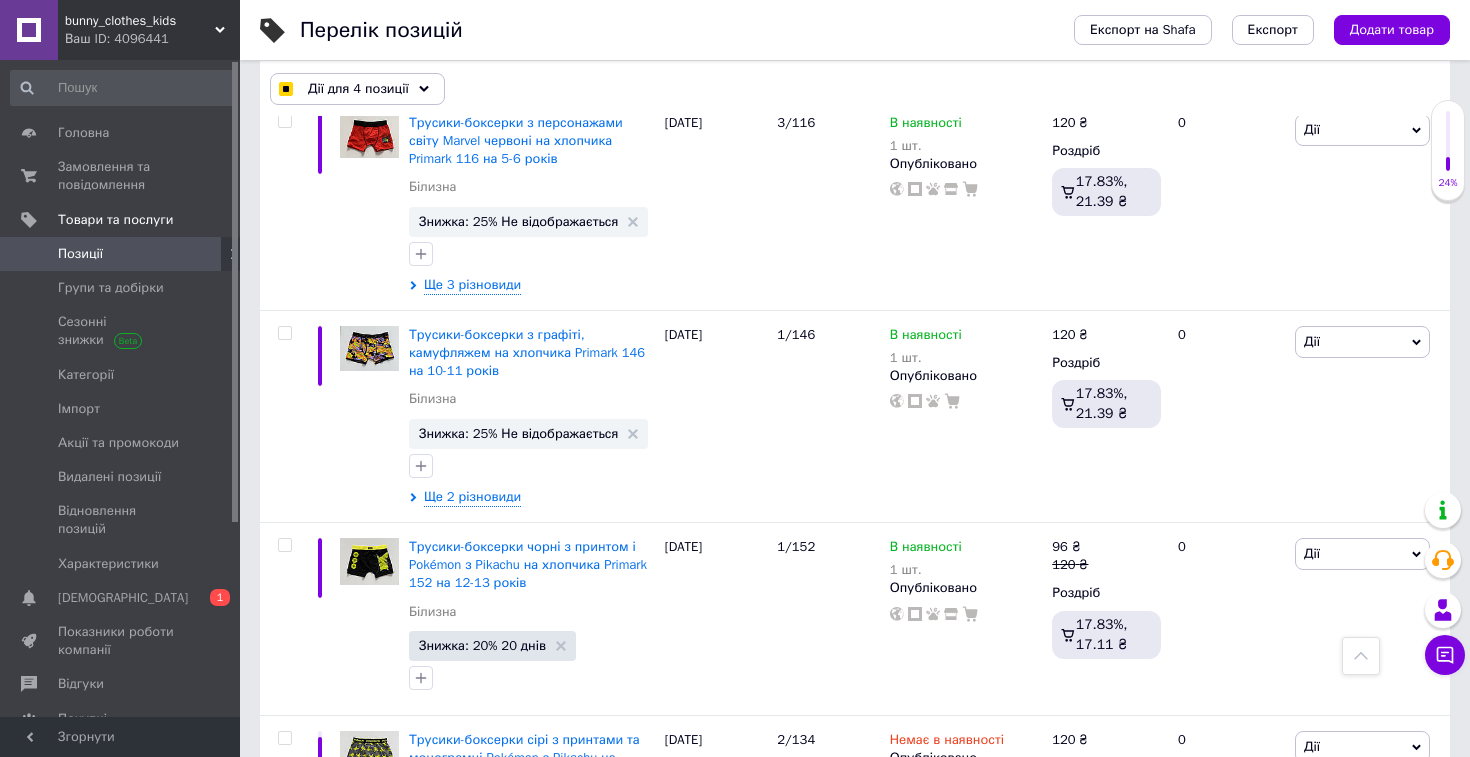 scroll, scrollTop: 17736, scrollLeft: 0, axis: vertical 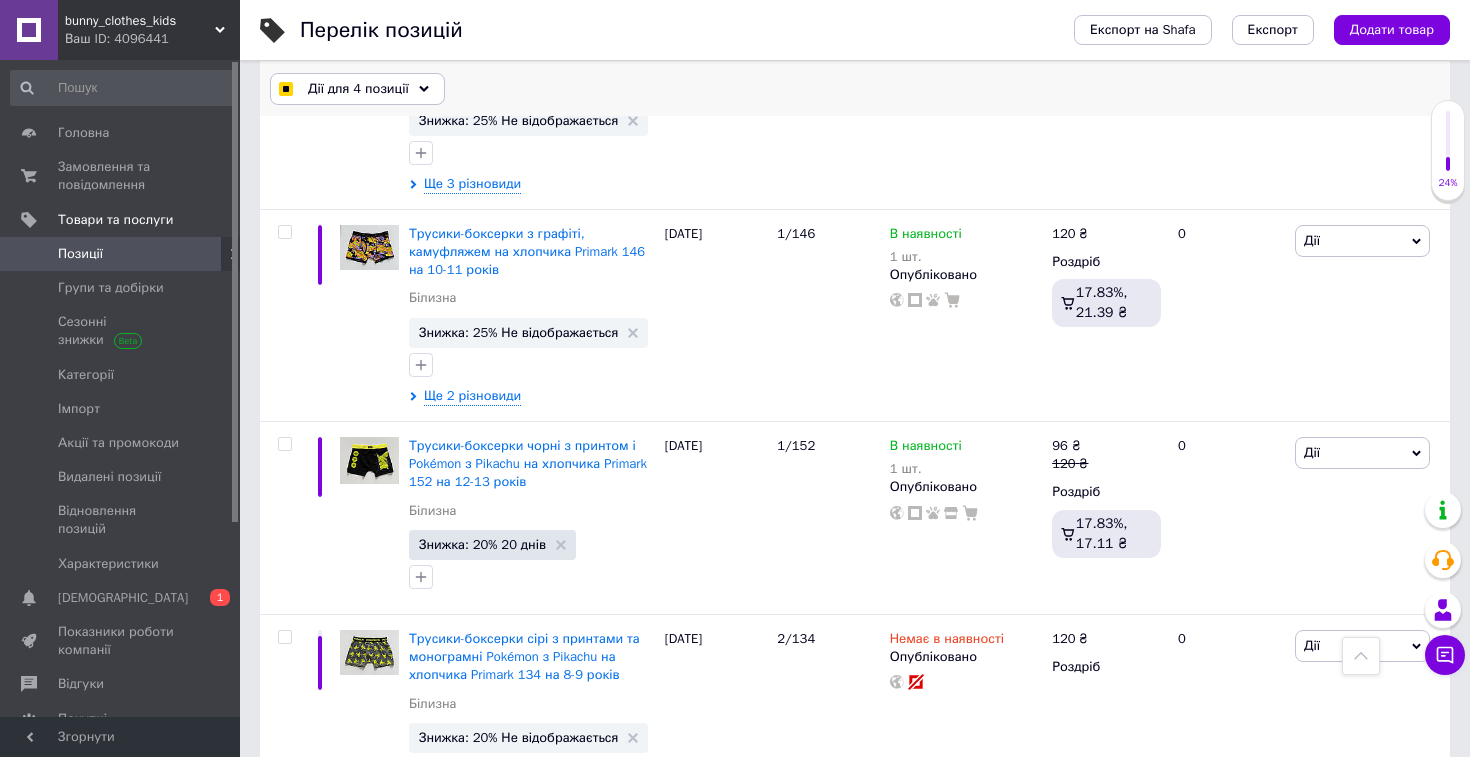 click on "Дії для 4 позиції" at bounding box center (358, 89) 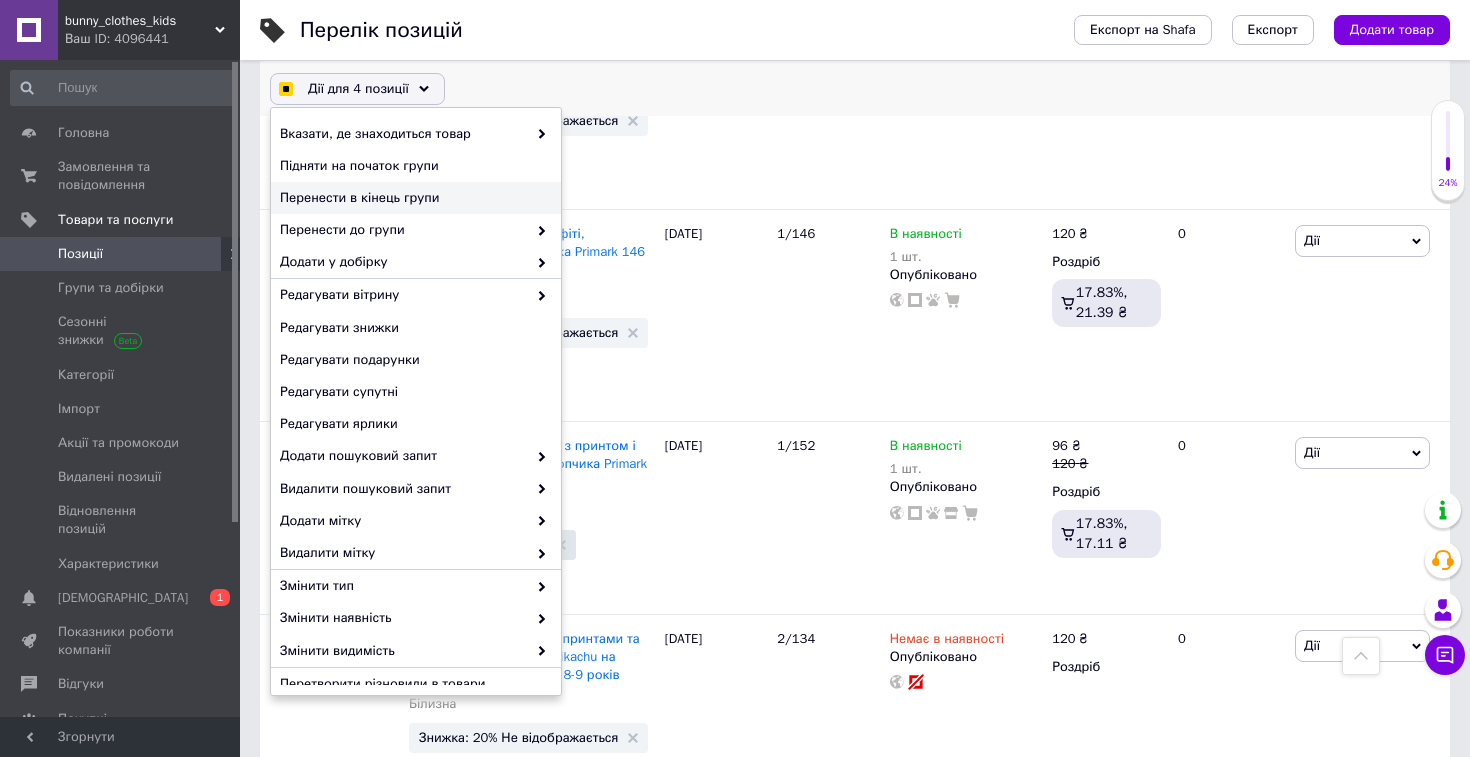 checkbox on "true" 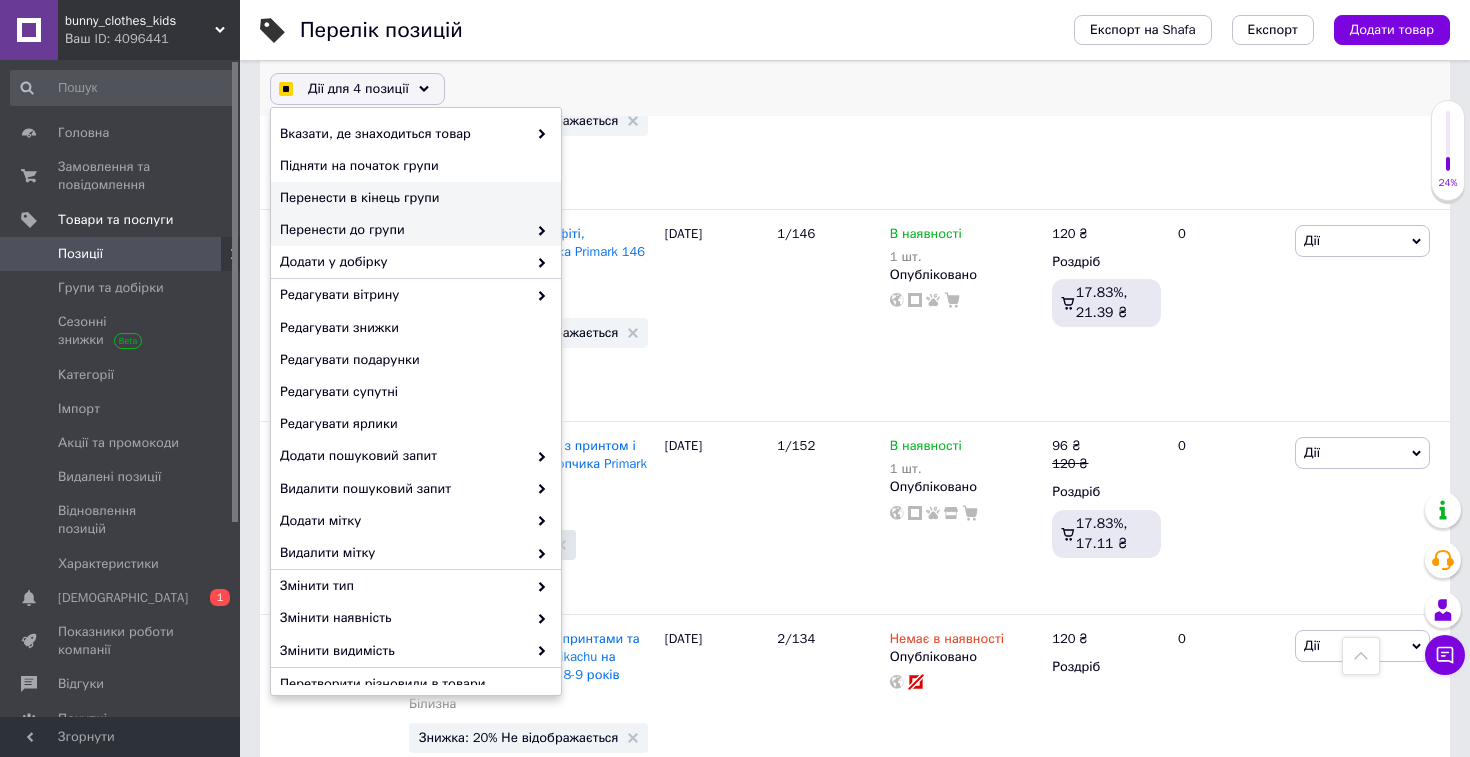 checkbox on "true" 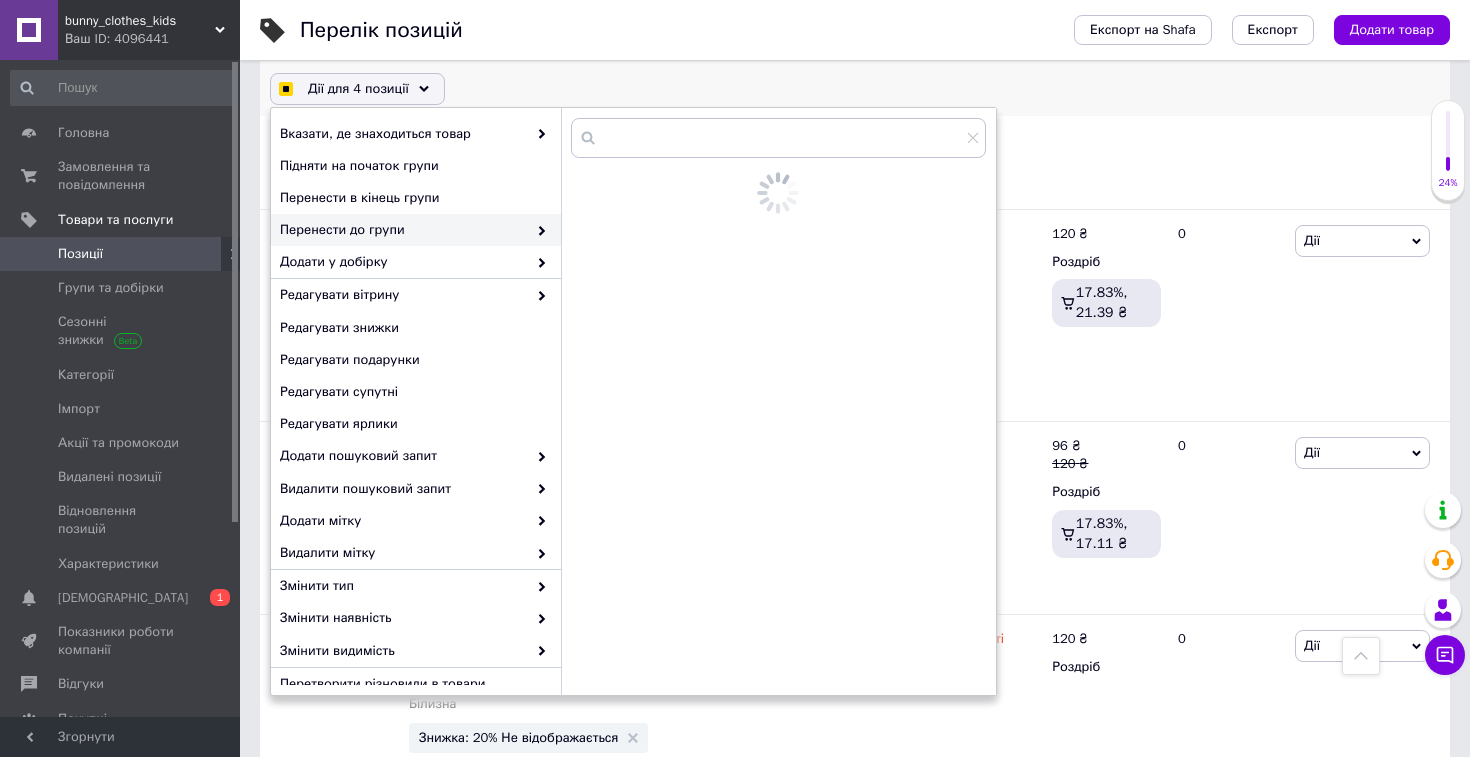 checkbox on "true" 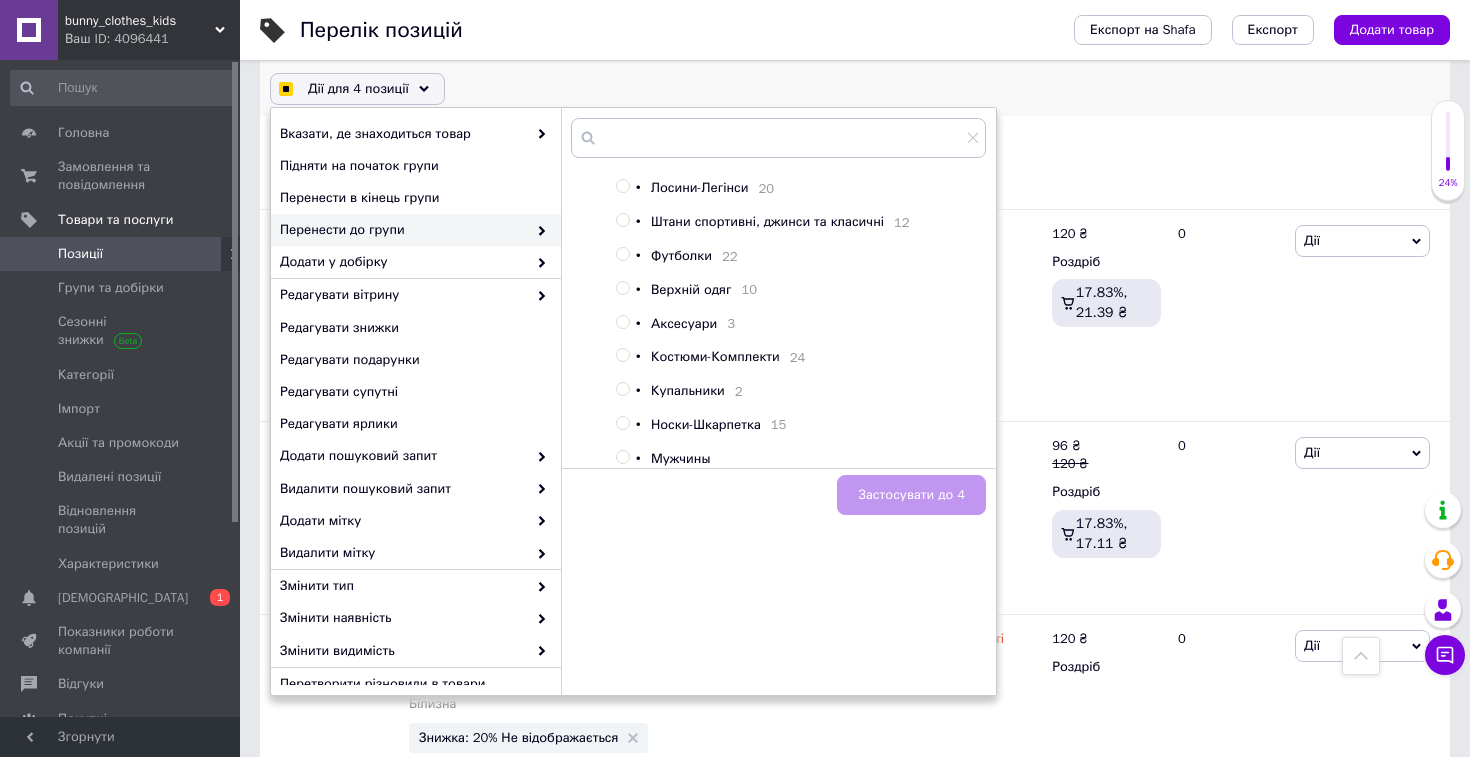 scroll, scrollTop: 169, scrollLeft: 0, axis: vertical 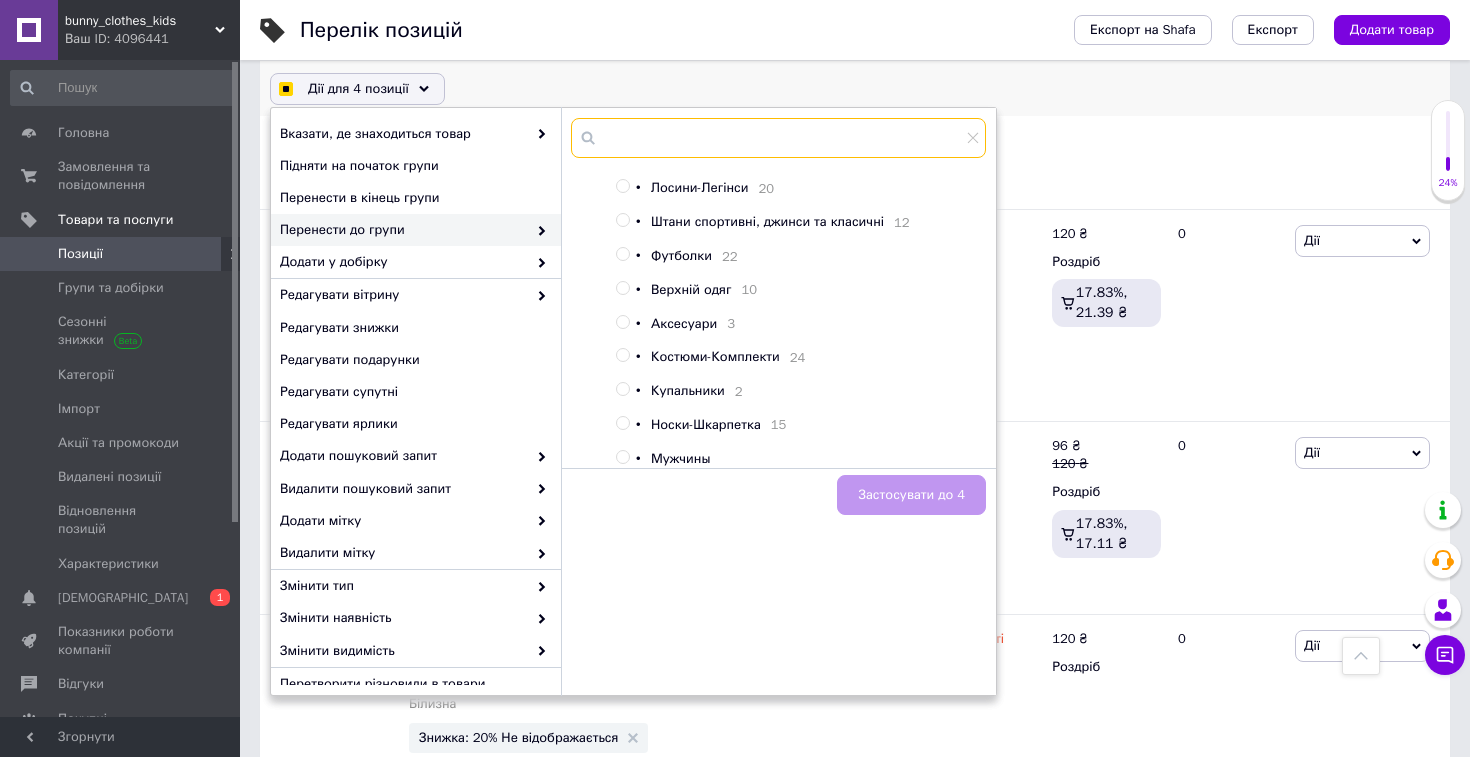 click at bounding box center (778, 138) 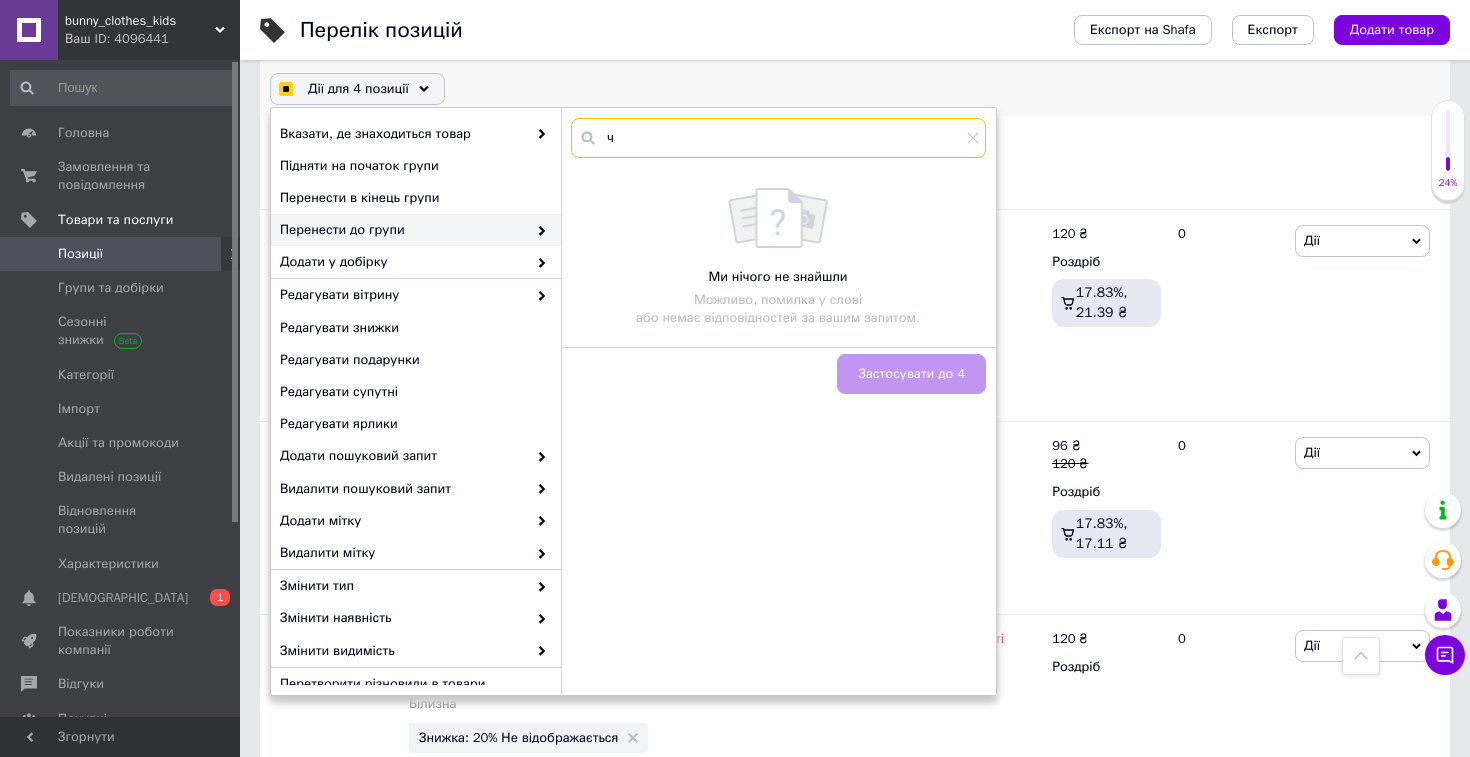 scroll, scrollTop: 0, scrollLeft: 0, axis: both 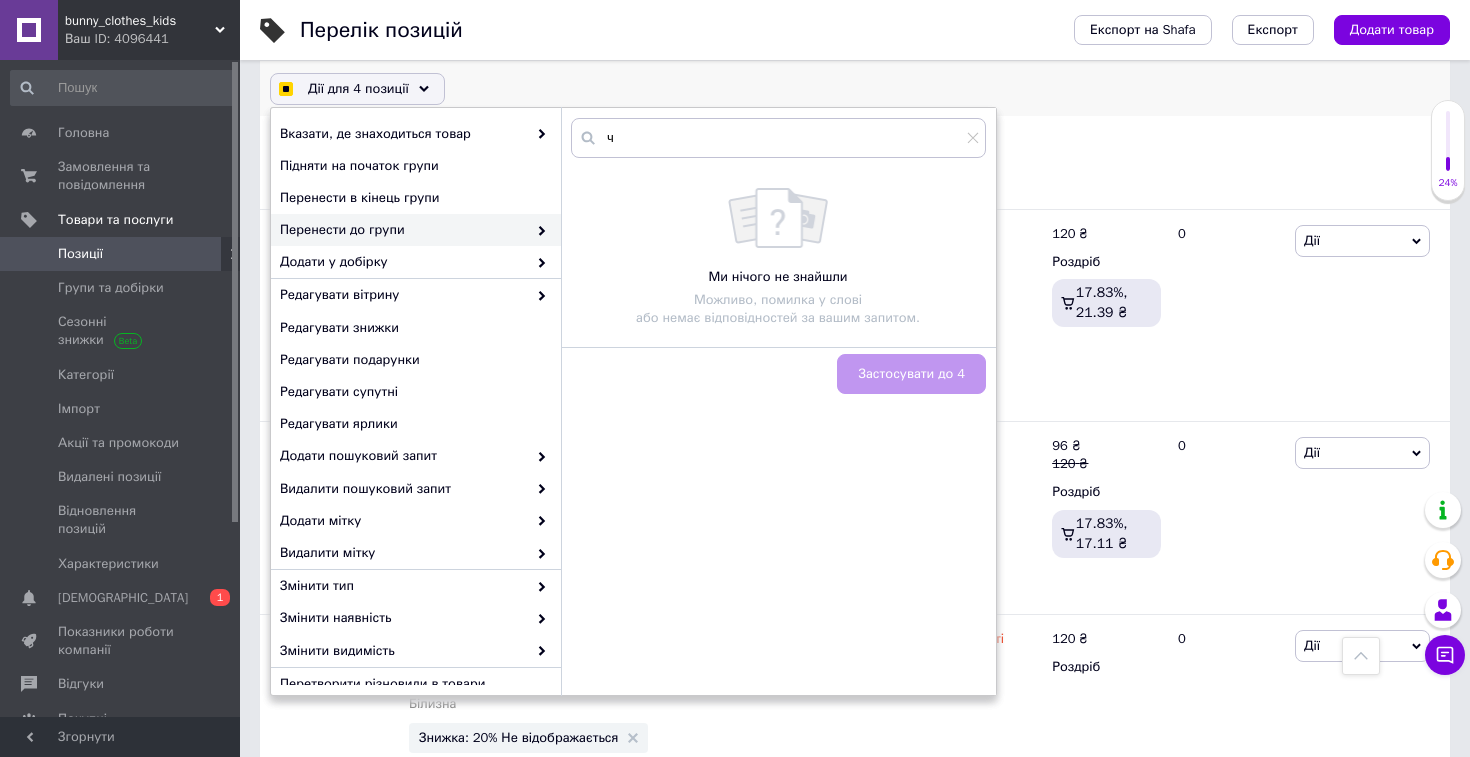 click on "Дії для 4 позиції Вибрати усі 246 позицій Вибрані всі 246 позицій Скасувати обрані Вказати, де знаходиться товар Підняти на початок групи Перенести в кінець групи Перенести до групи ч Ми нічого не знайшли Можливо, помилка у слові  або немає відповідностей за вашим запитом. Застосувати до 4 Додати у добірку Редагувати вітрину Редагувати знижки Редагувати подарунки Редагувати супутні Редагувати ярлики Додати пошуковий запит Видалити пошуковий запит Додати мітку Видалити мітку Змінити тип Змінити наявність Змінити видимість Перетворити різновиди в товари" at bounding box center (855, 89) 